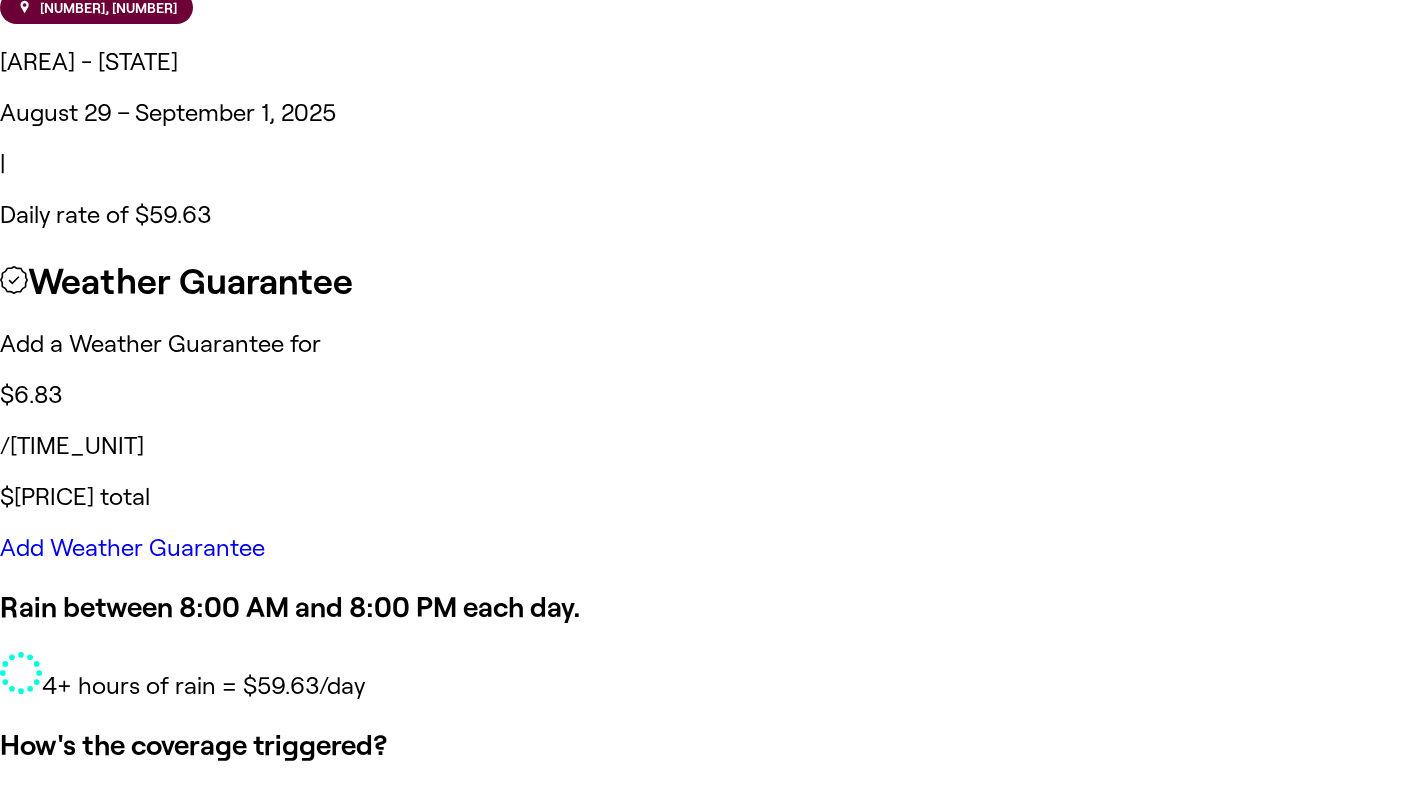 scroll, scrollTop: 1100, scrollLeft: 0, axis: vertical 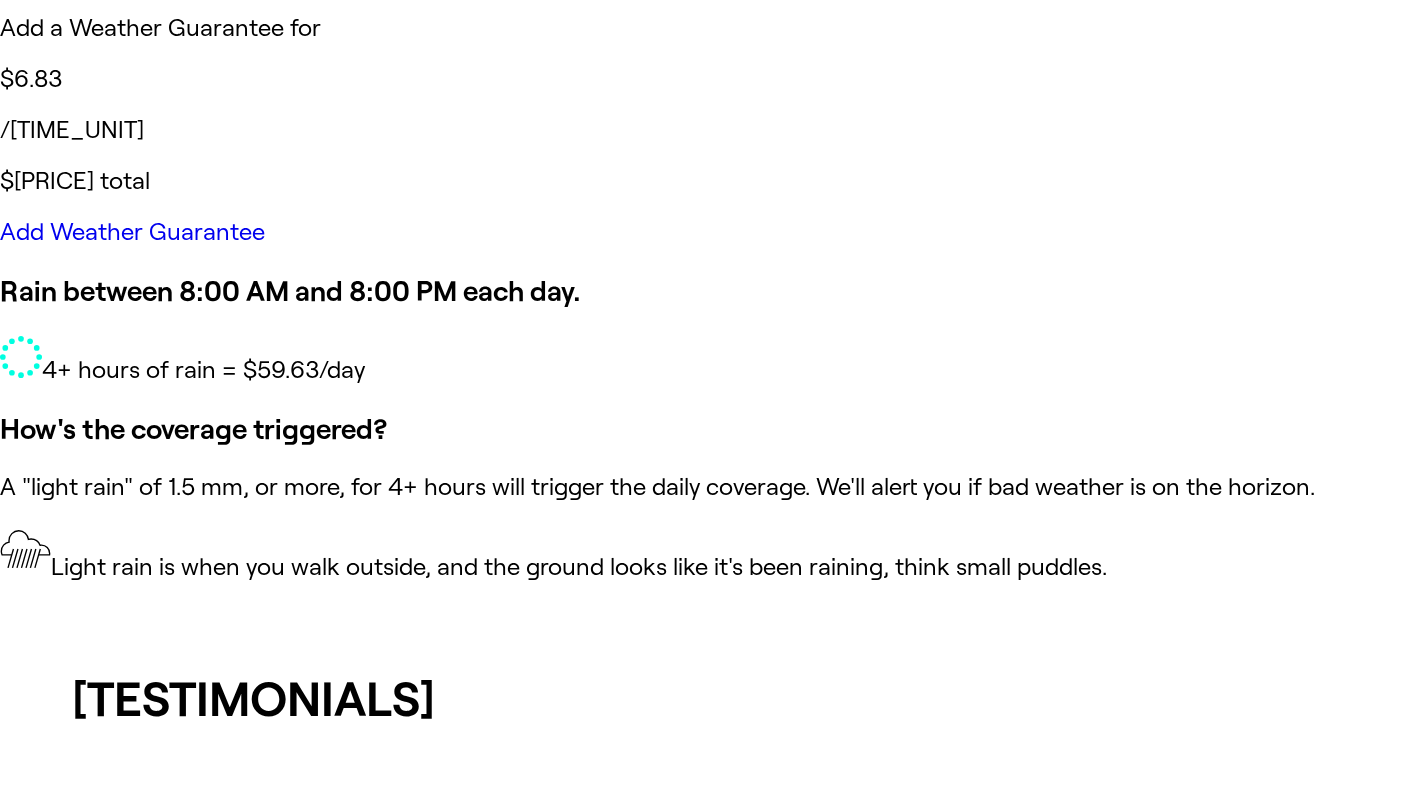 click on "Add Weather Guarantee" at bounding box center (132, 231) 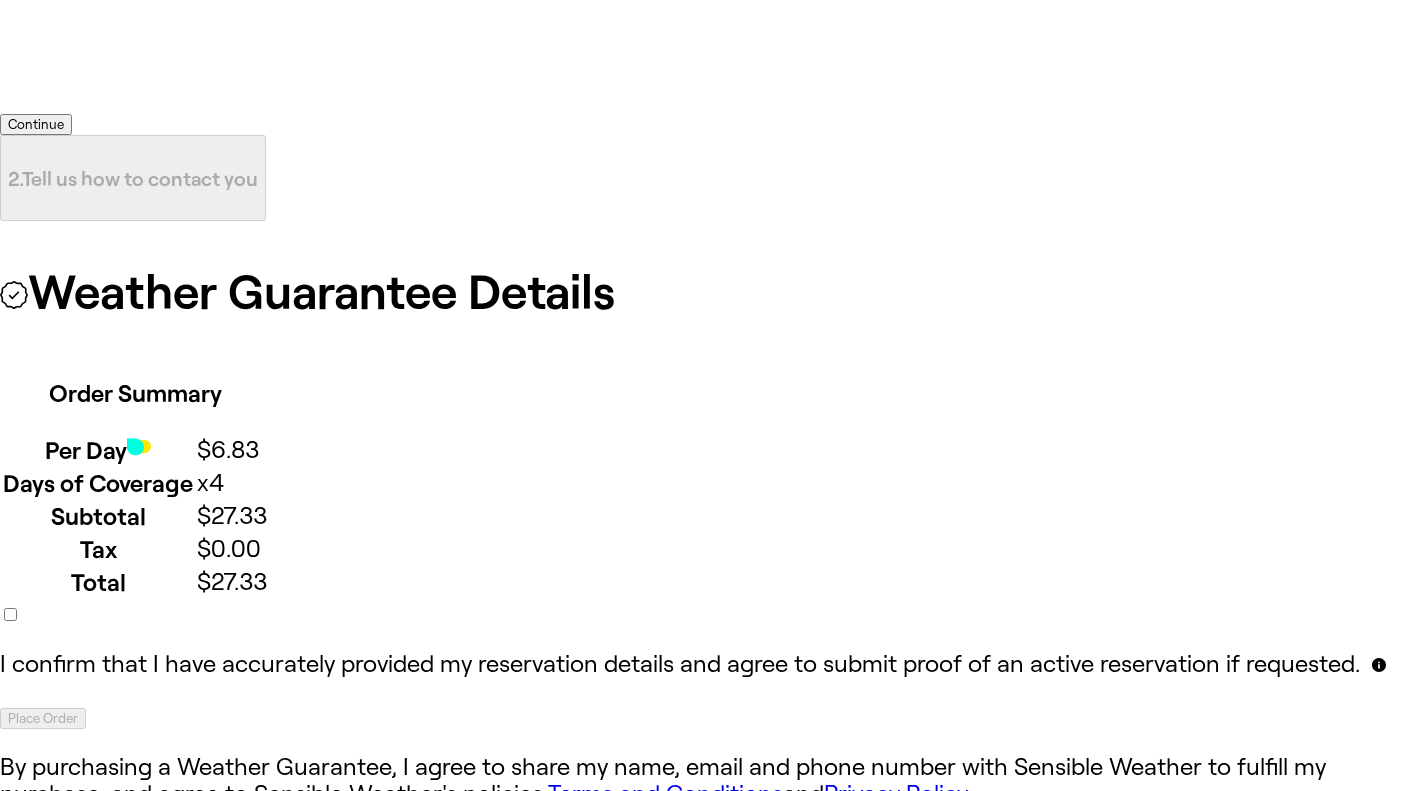 scroll, scrollTop: 600, scrollLeft: 0, axis: vertical 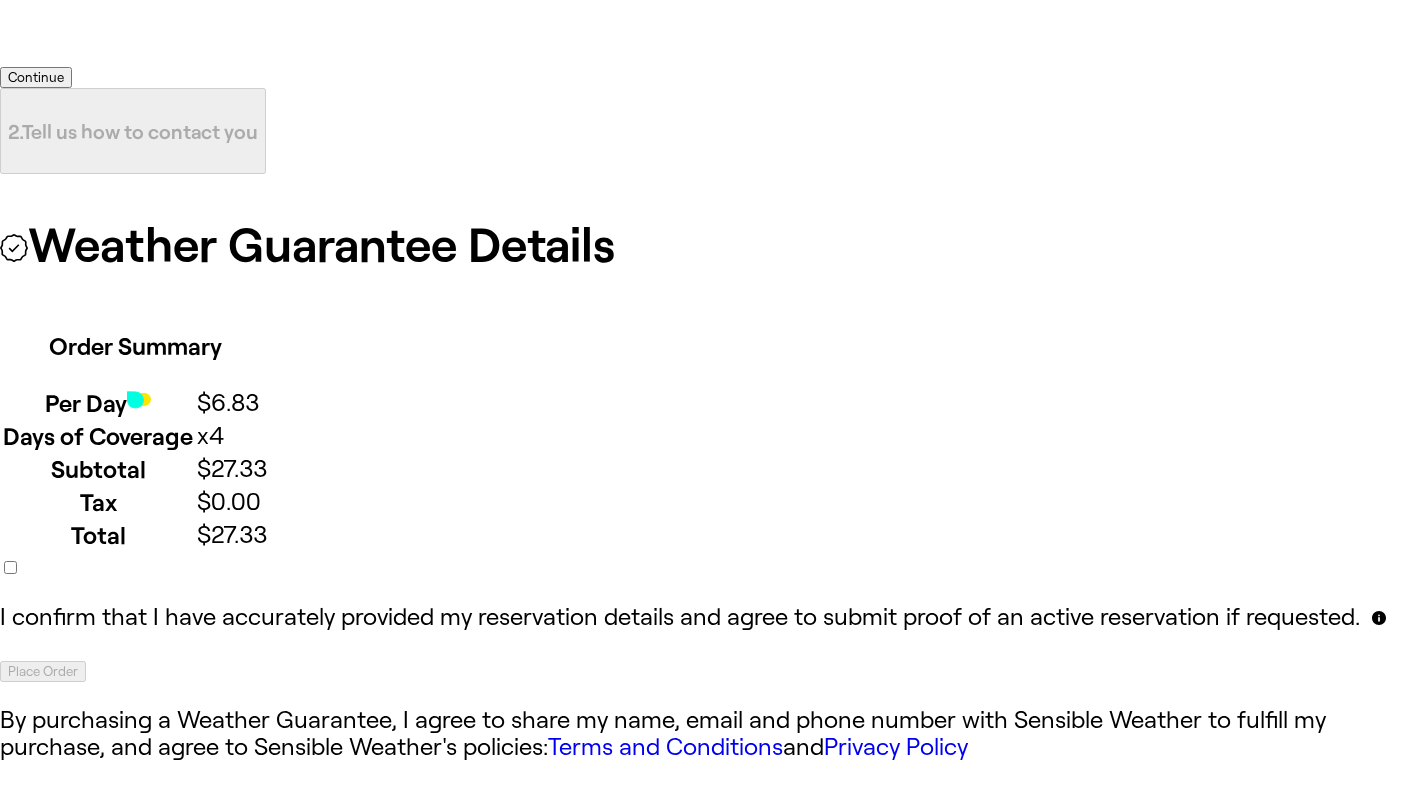 click on "Continue" at bounding box center [36, 77] 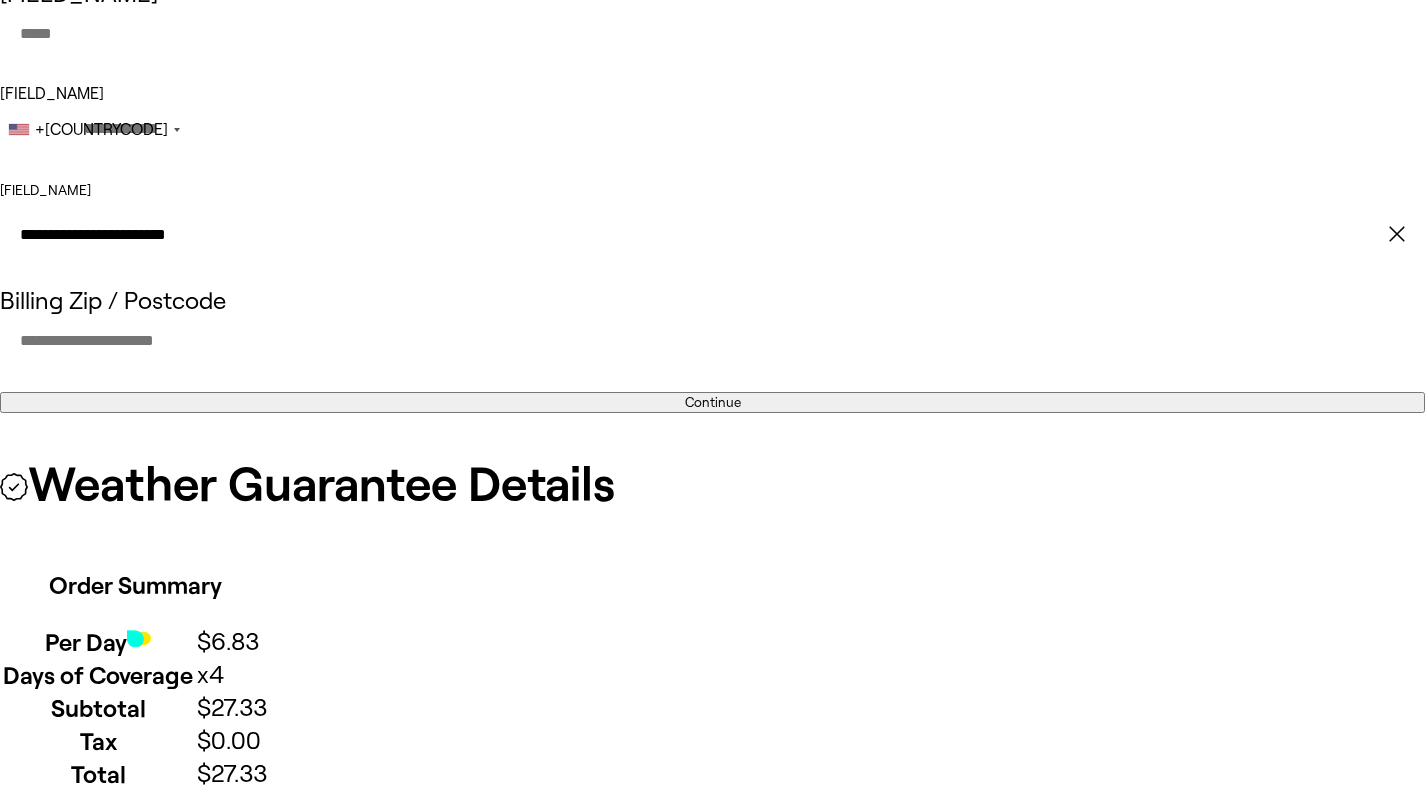 scroll, scrollTop: 300, scrollLeft: 0, axis: vertical 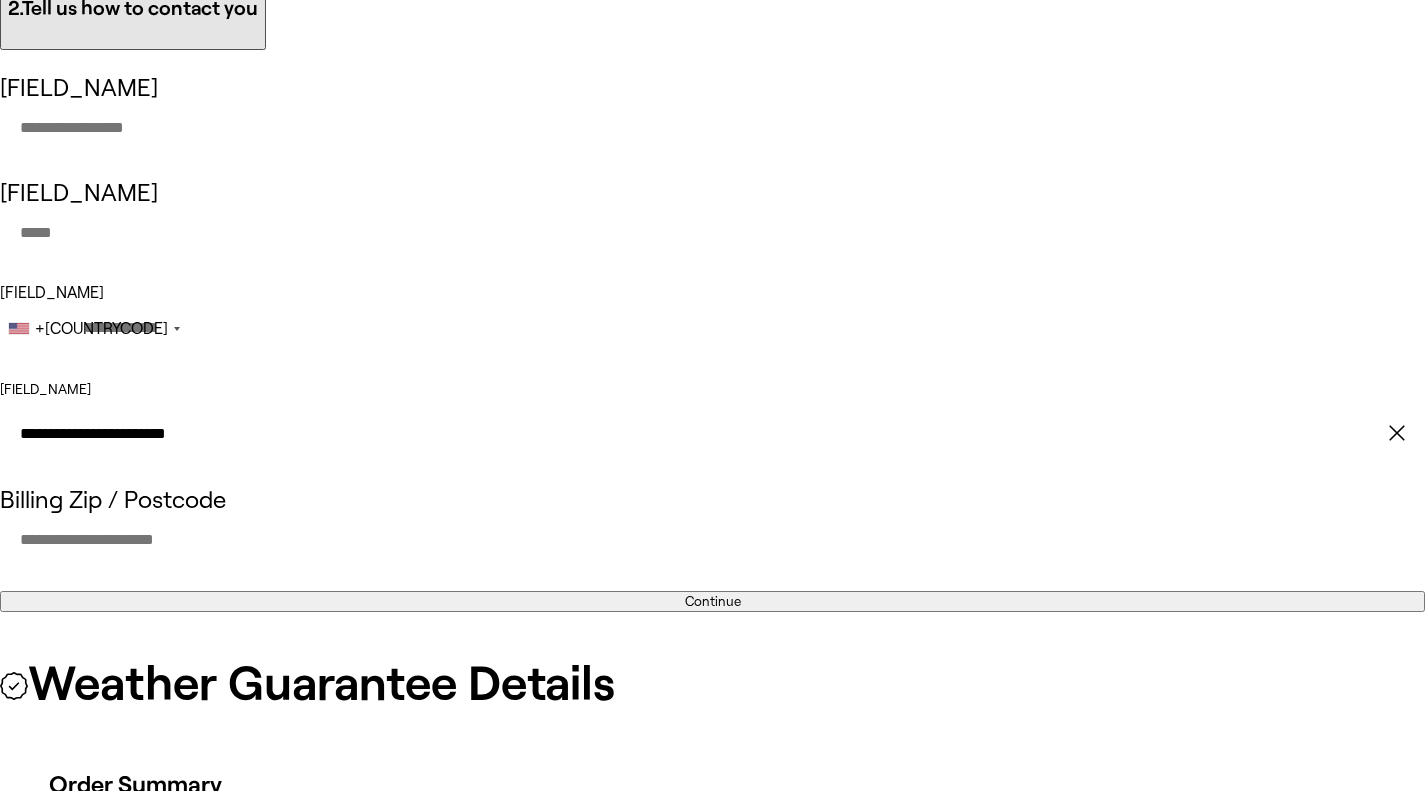 drag, startPoint x: 199, startPoint y: 173, endPoint x: 206, endPoint y: 194, distance: 22.135944 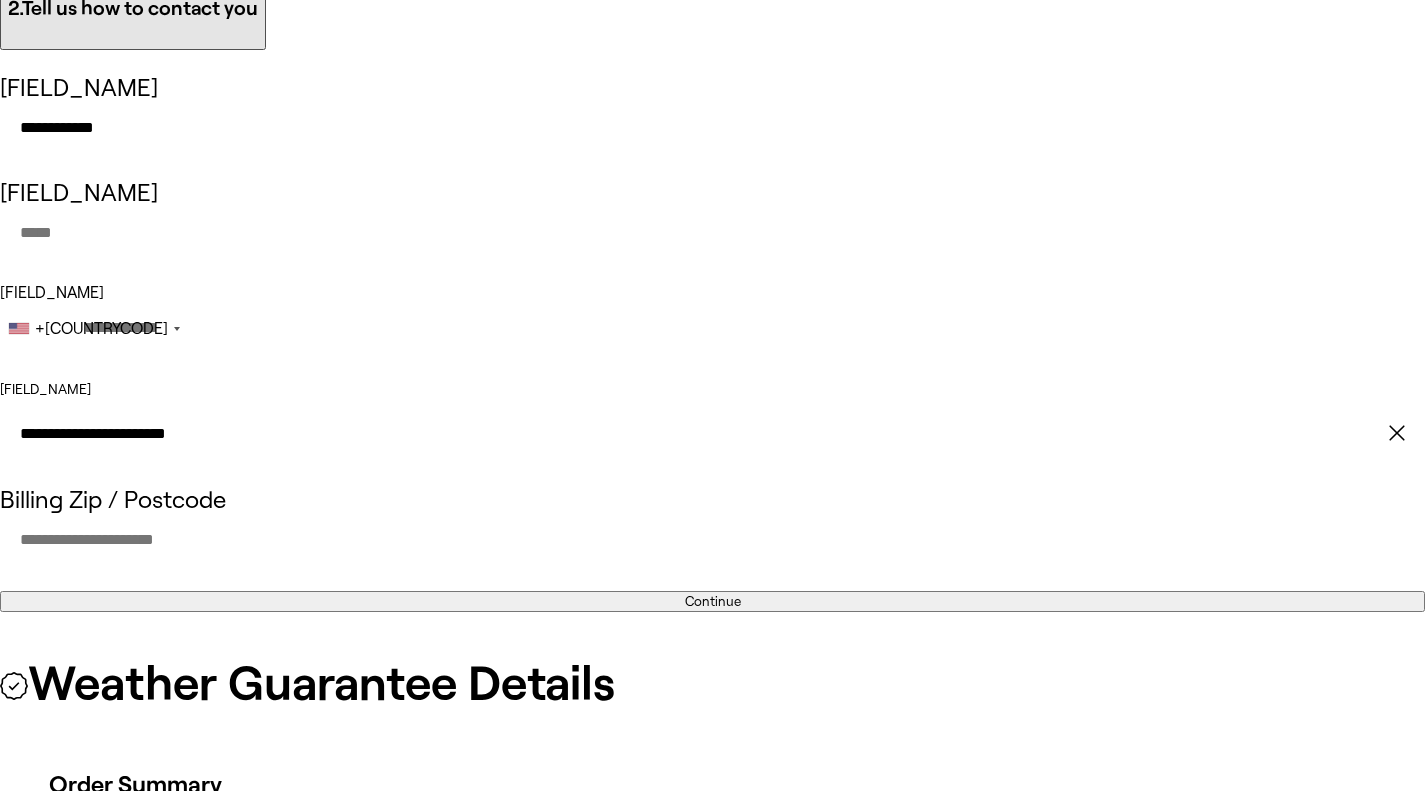 type on "**********" 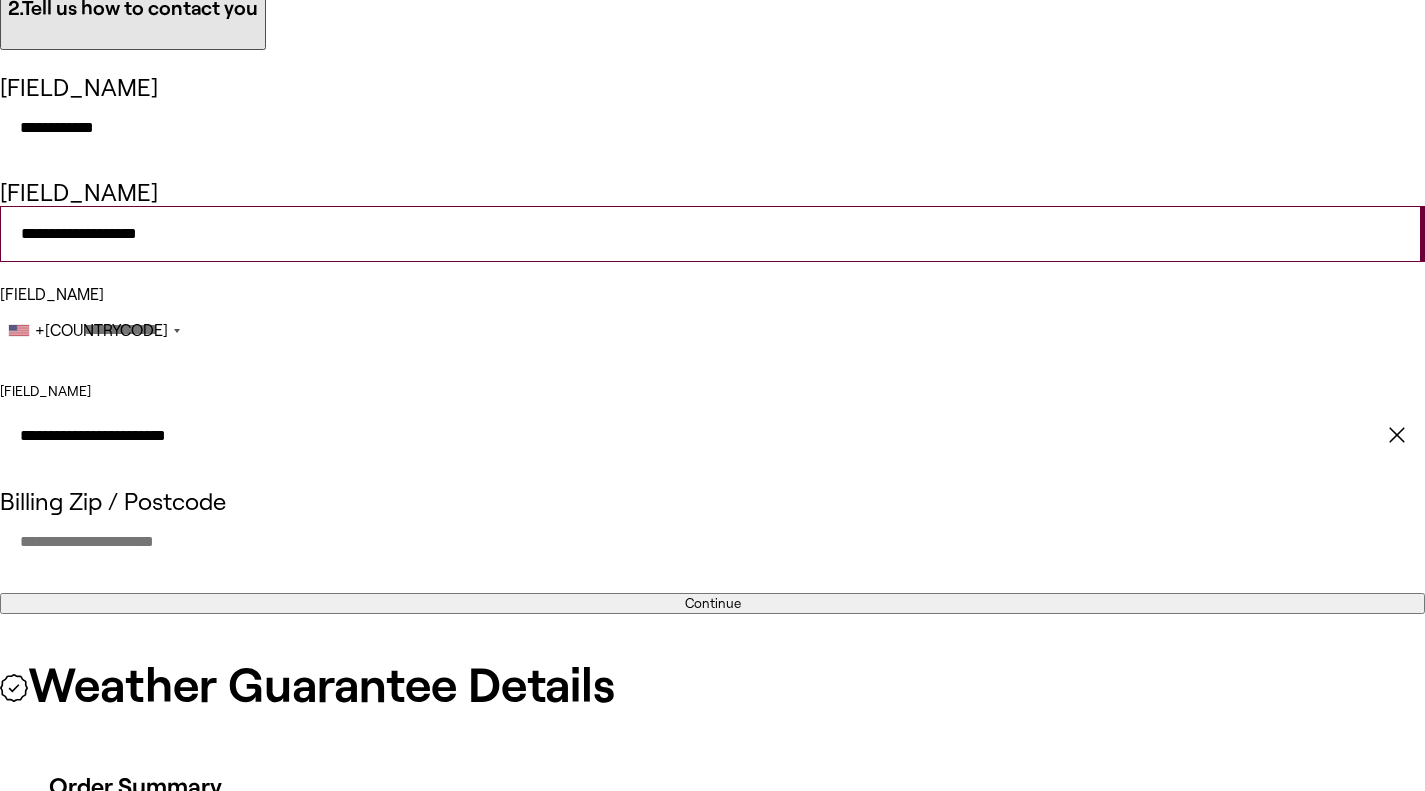 type on "**********" 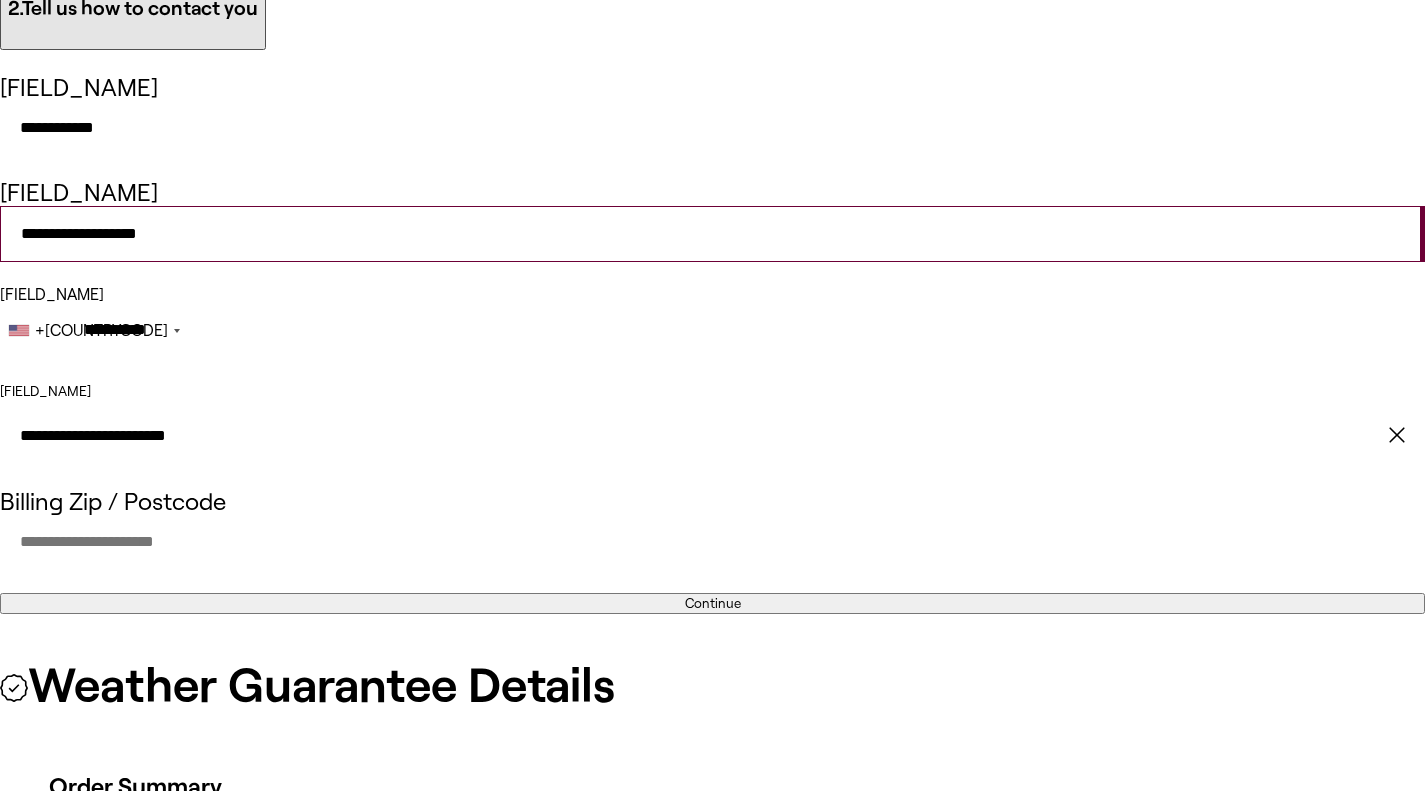 type on "**********" 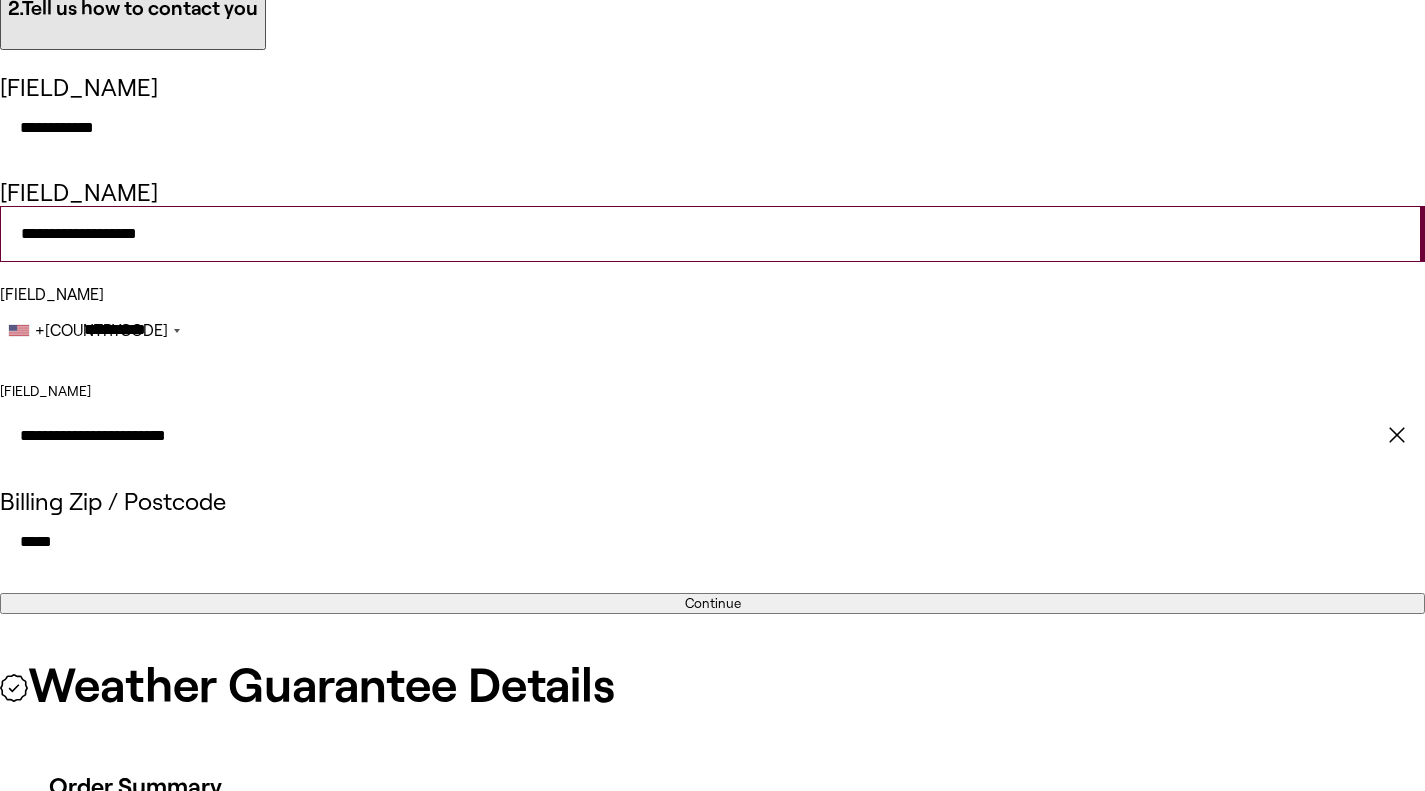 type on "**********" 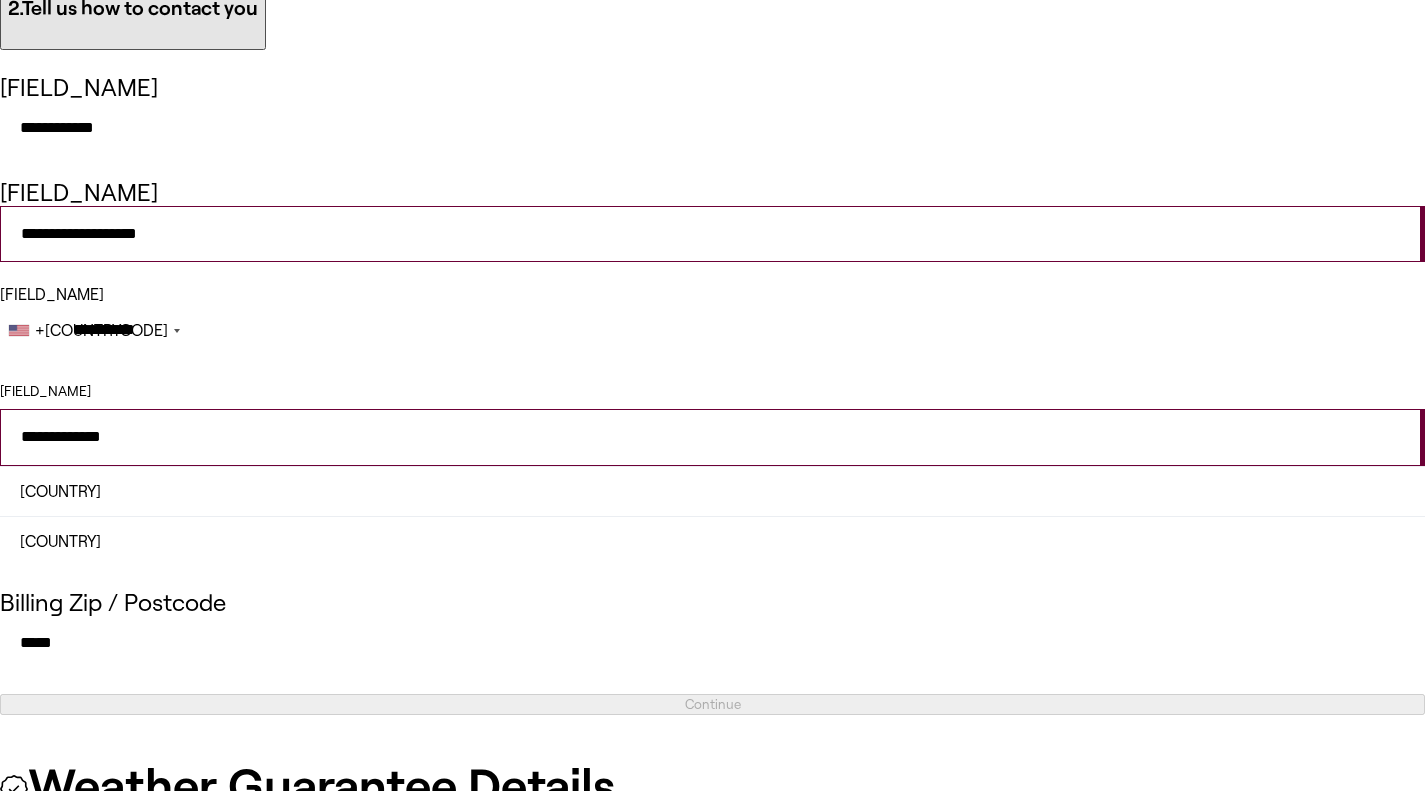 click on "**********" at bounding box center [712, 395] 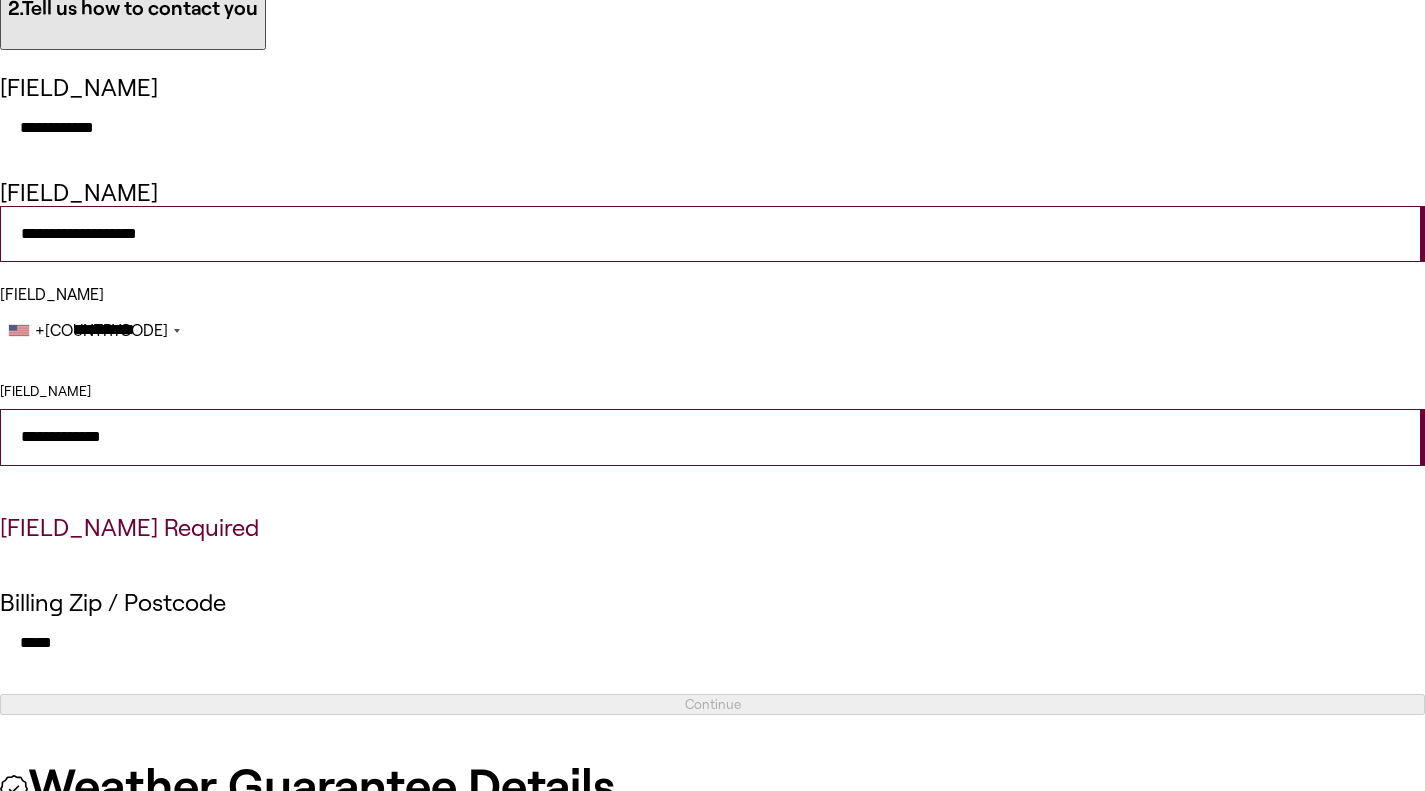 click on "[FIELD_NAME] Required" at bounding box center [712, 527] 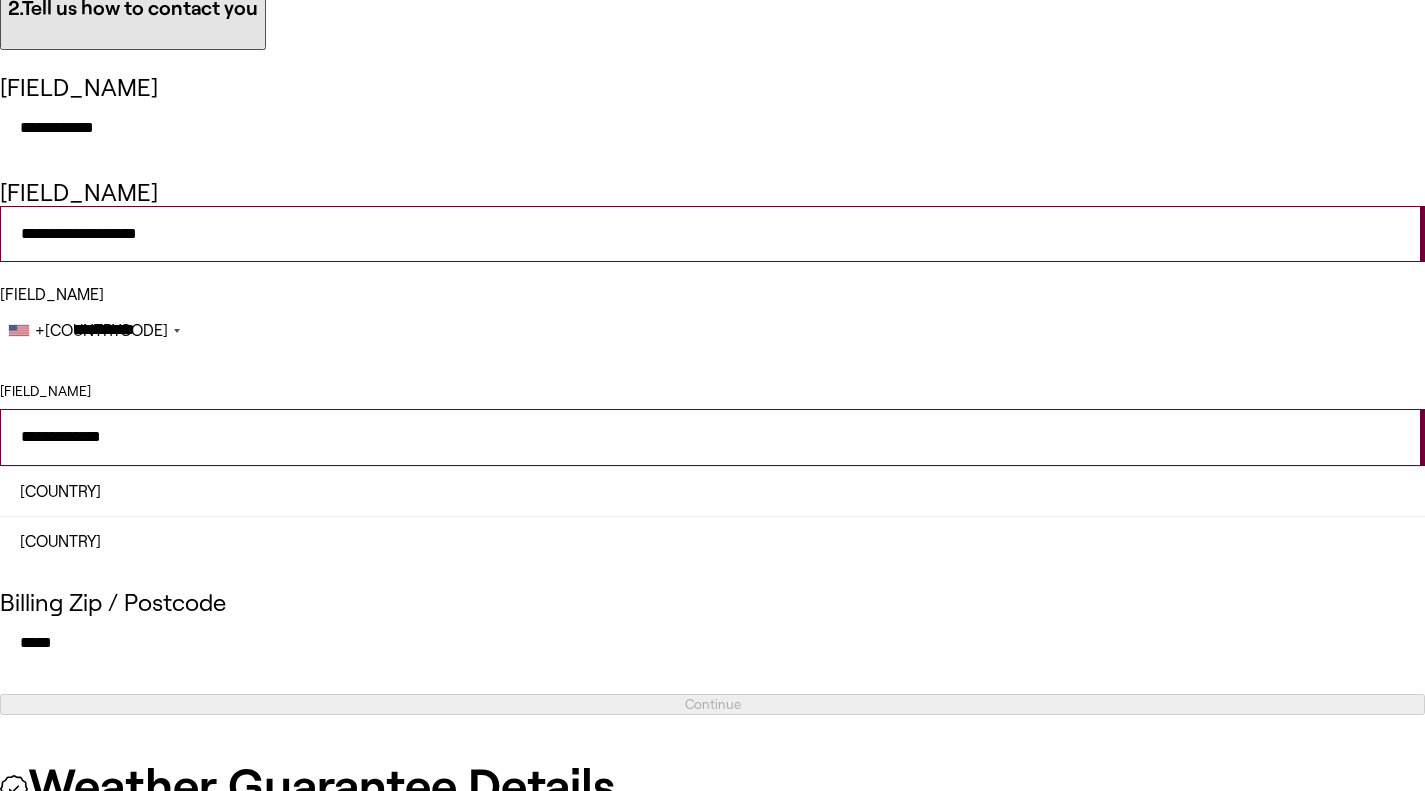 click on "**********" at bounding box center (712, 582) 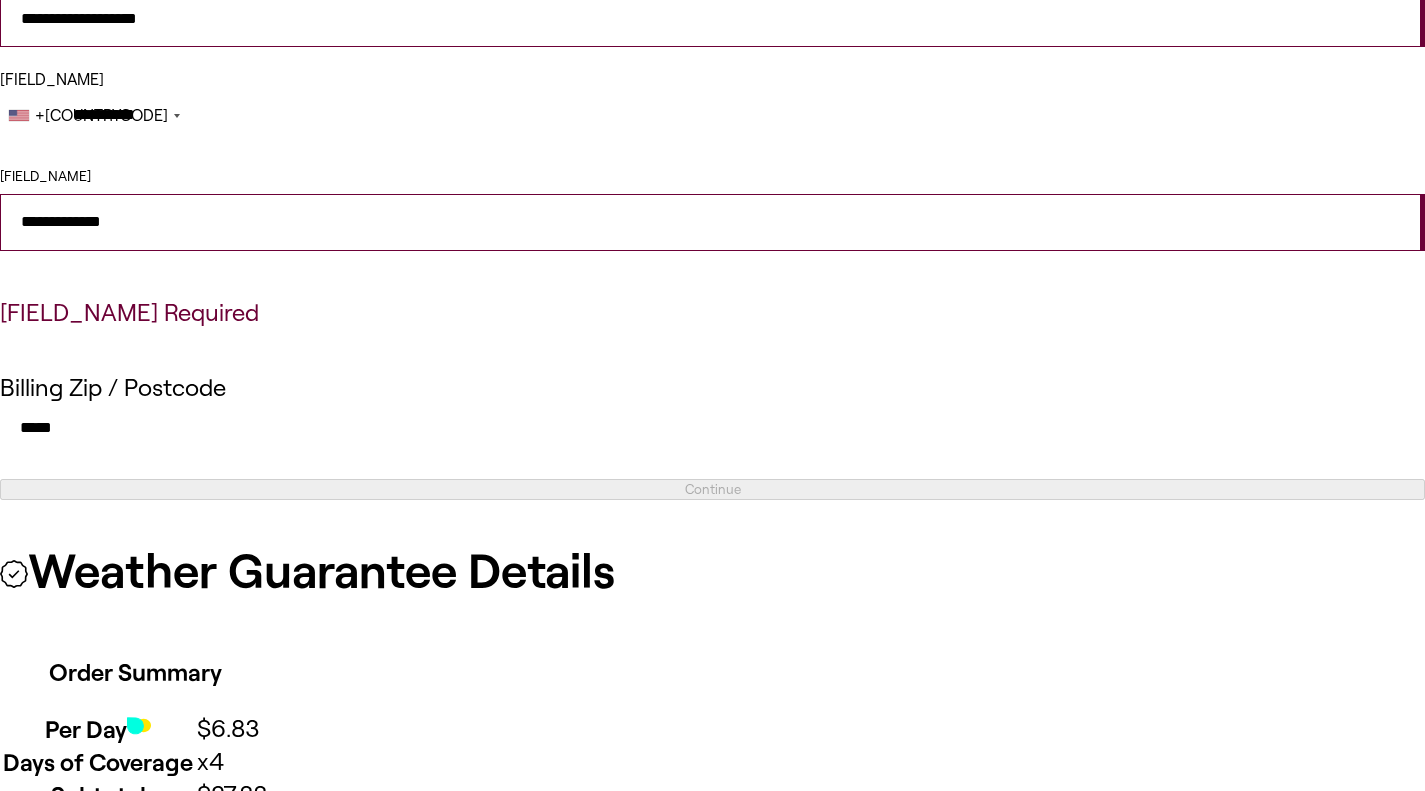 scroll, scrollTop: 600, scrollLeft: 0, axis: vertical 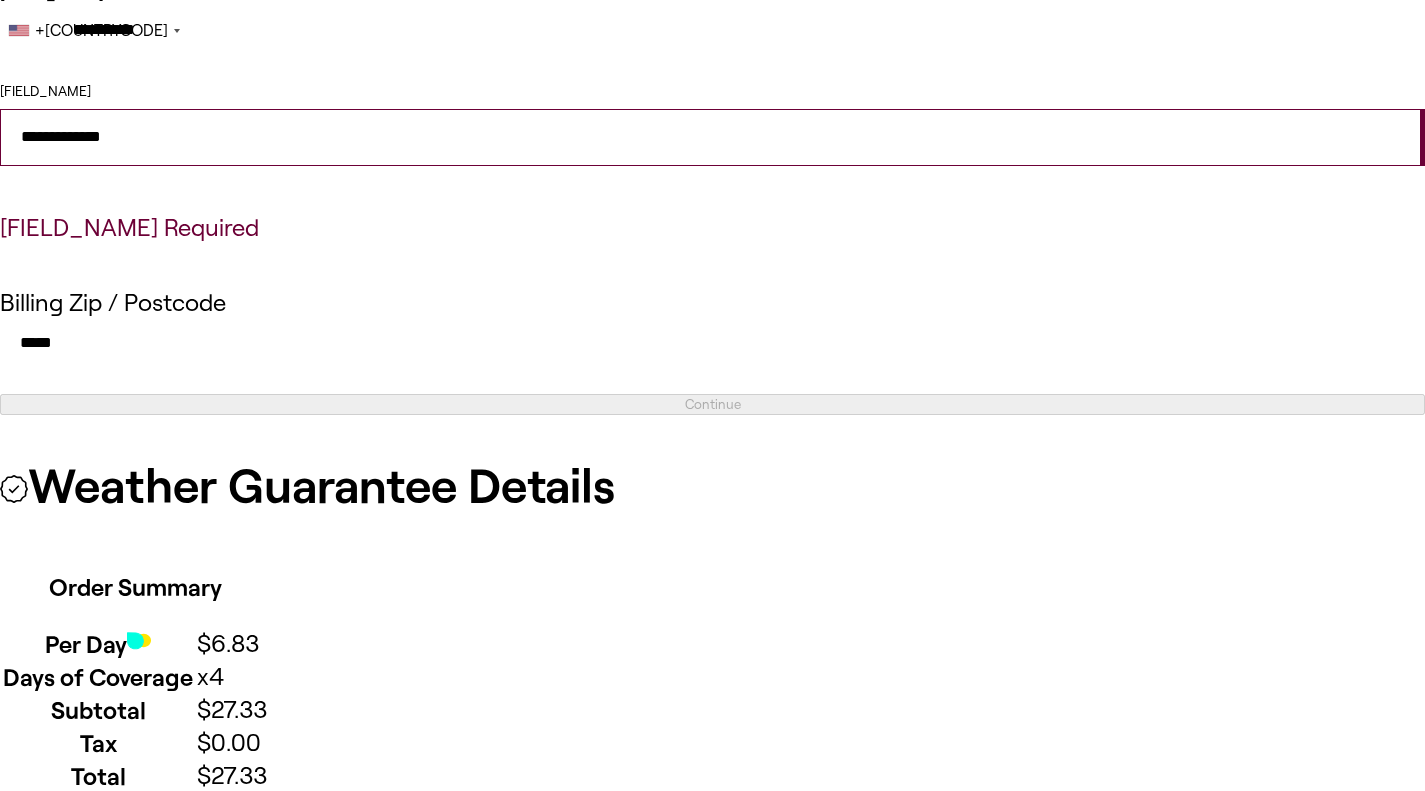 click on "**********" at bounding box center (712, 137) 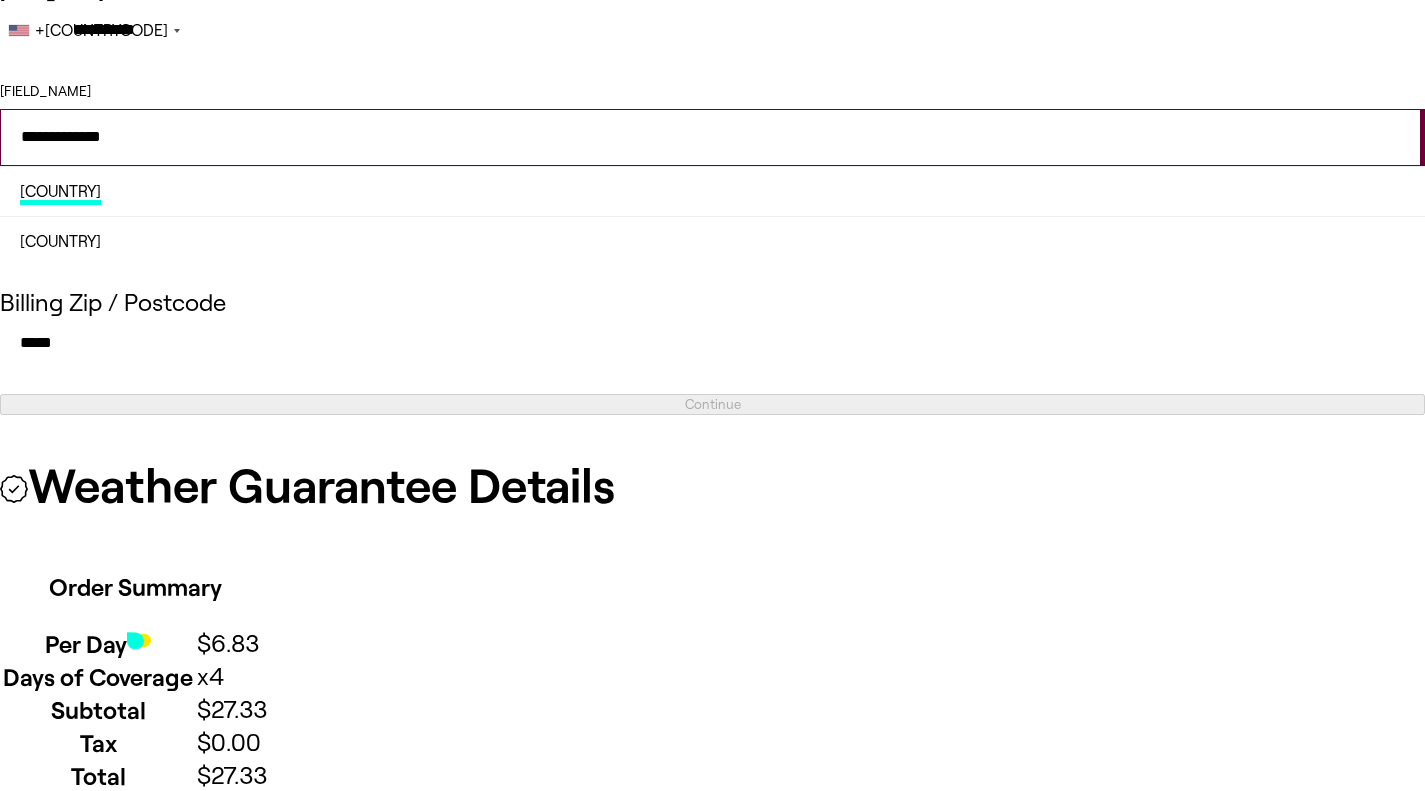 click on "[COUNTRY]" at bounding box center (60, 194) 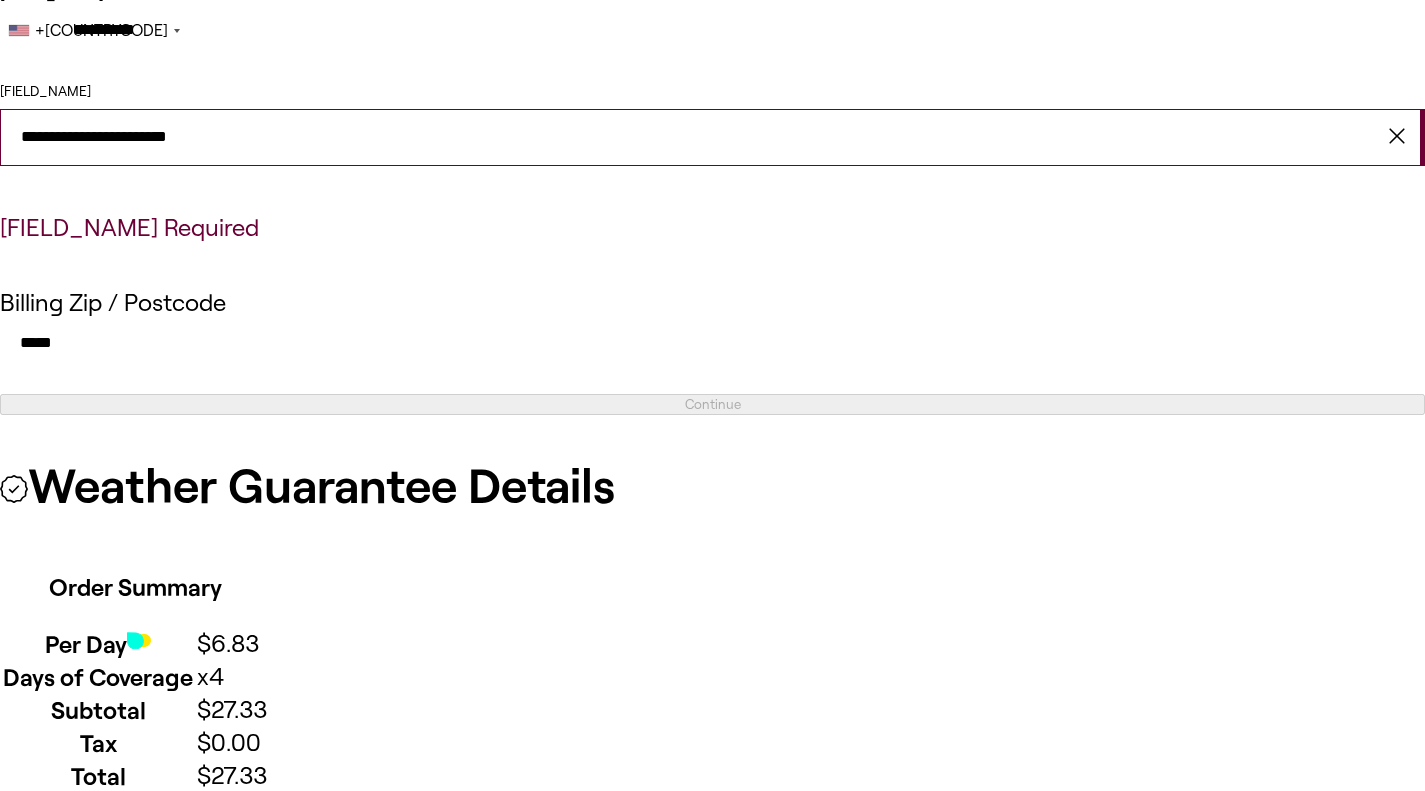 click on "**********" at bounding box center (712, 95) 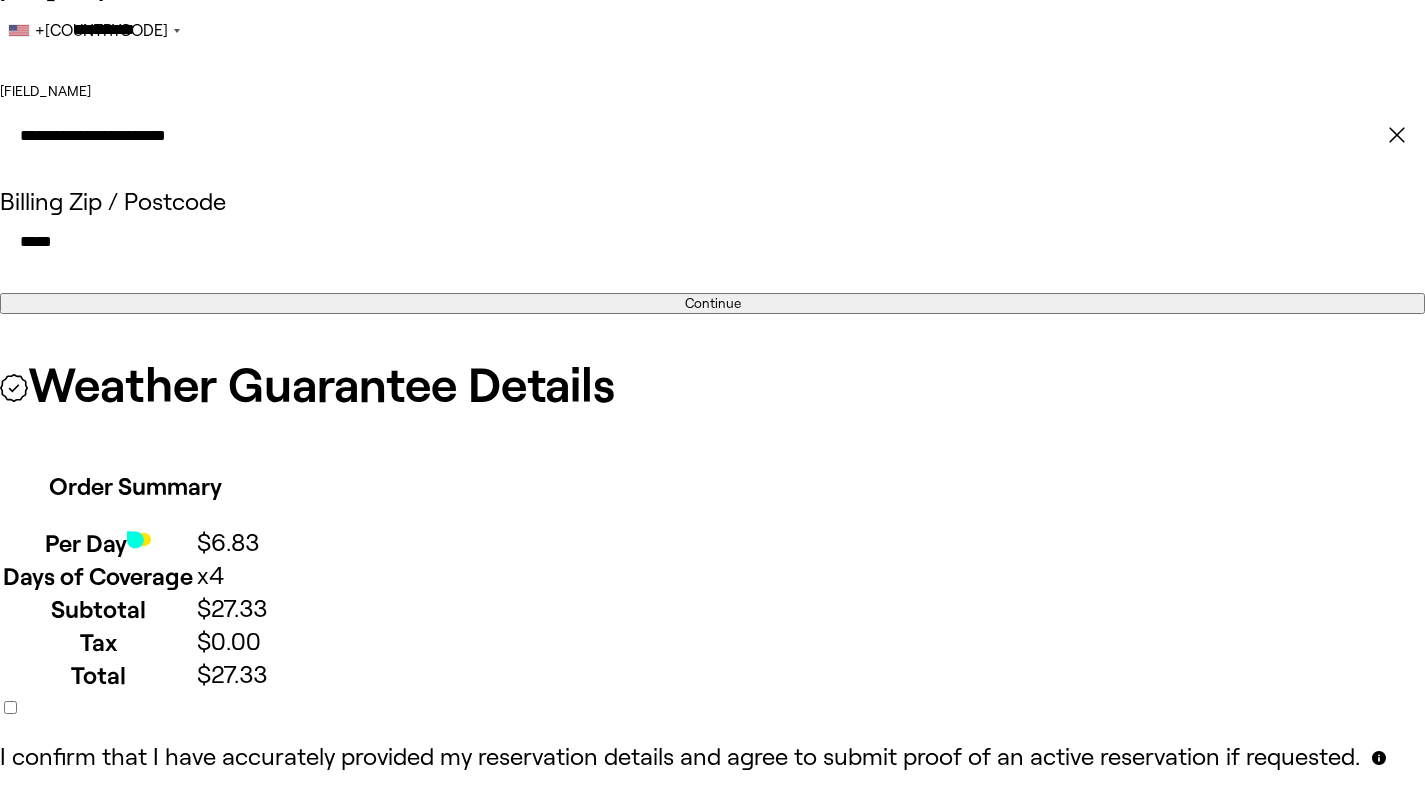 click on "**********" at bounding box center (712, 232) 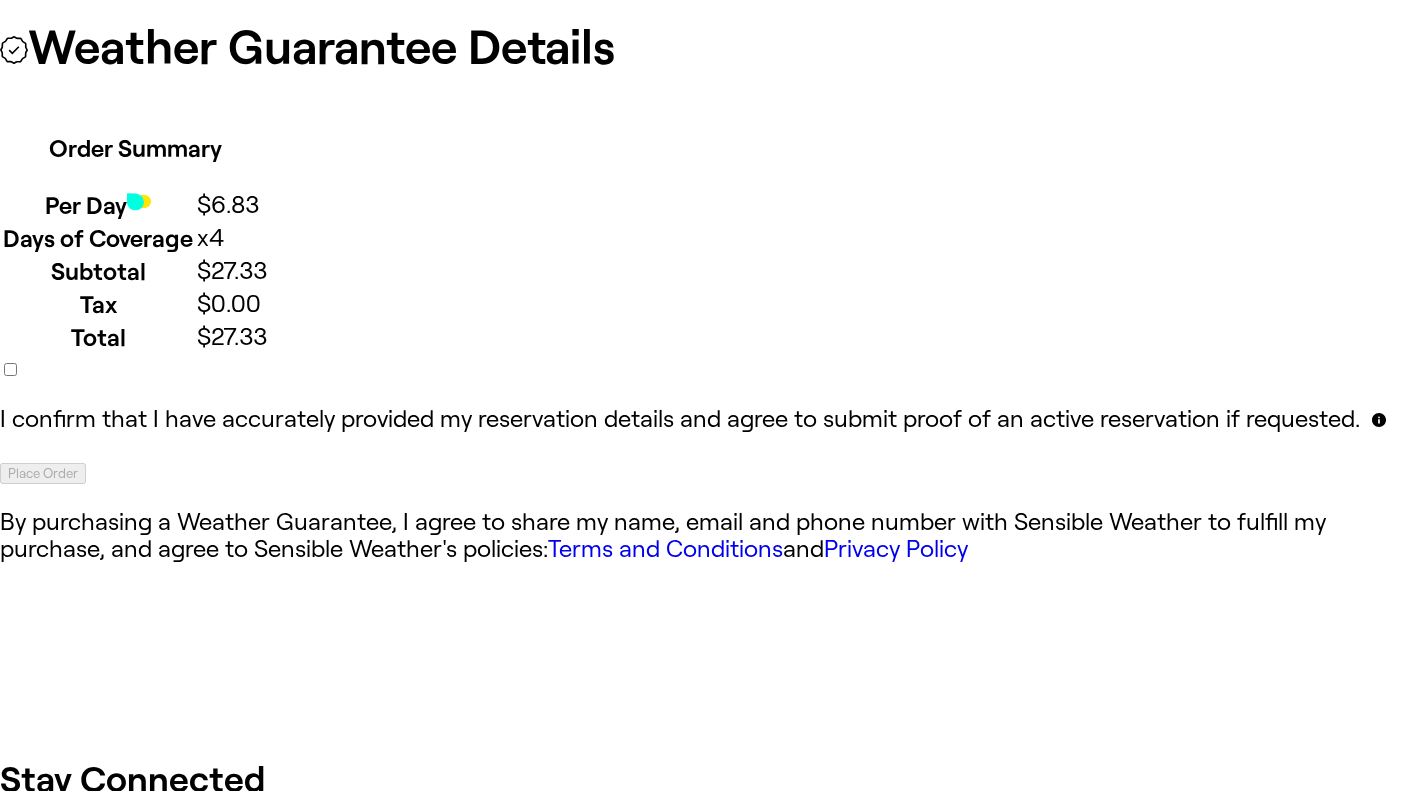 scroll, scrollTop: 100, scrollLeft: 0, axis: vertical 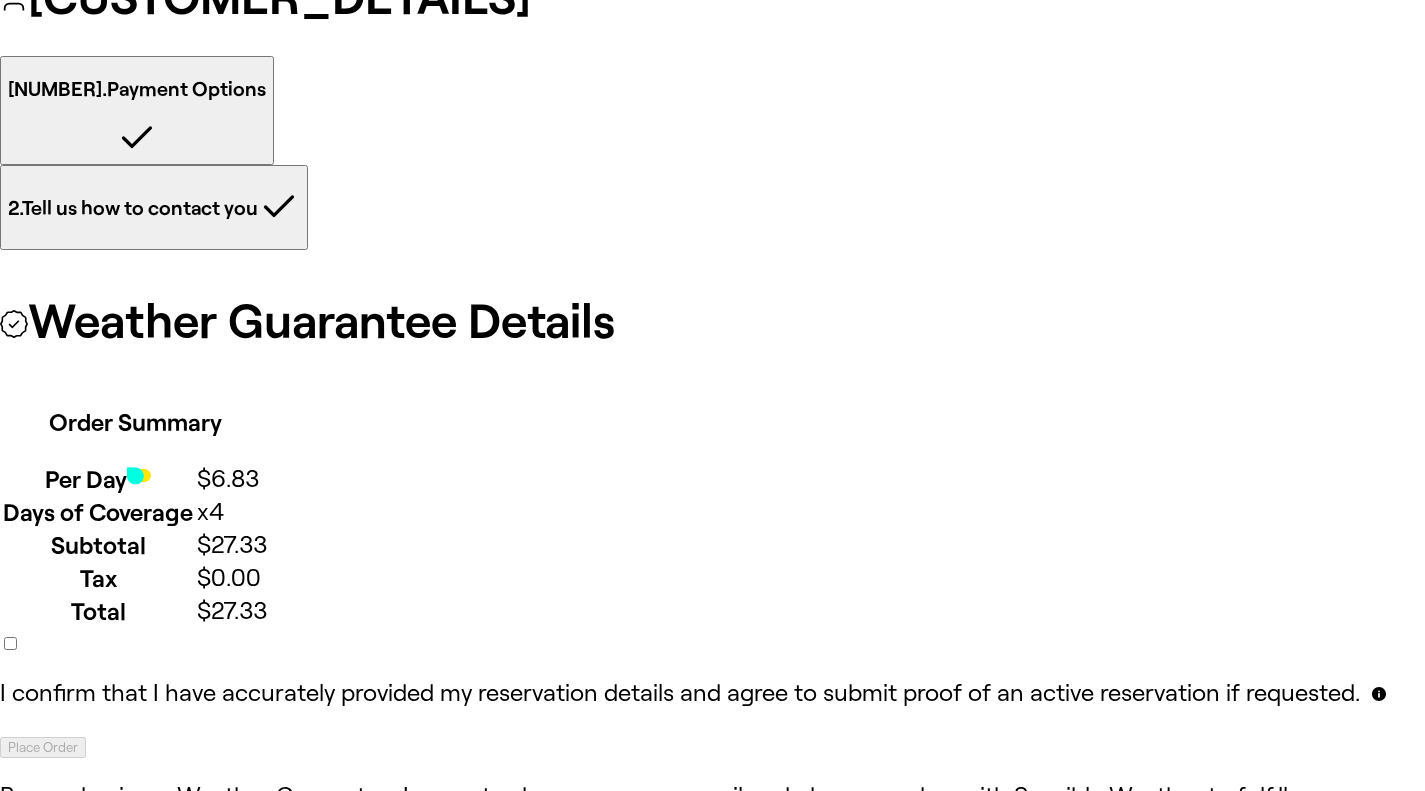click at bounding box center (1379, 694) 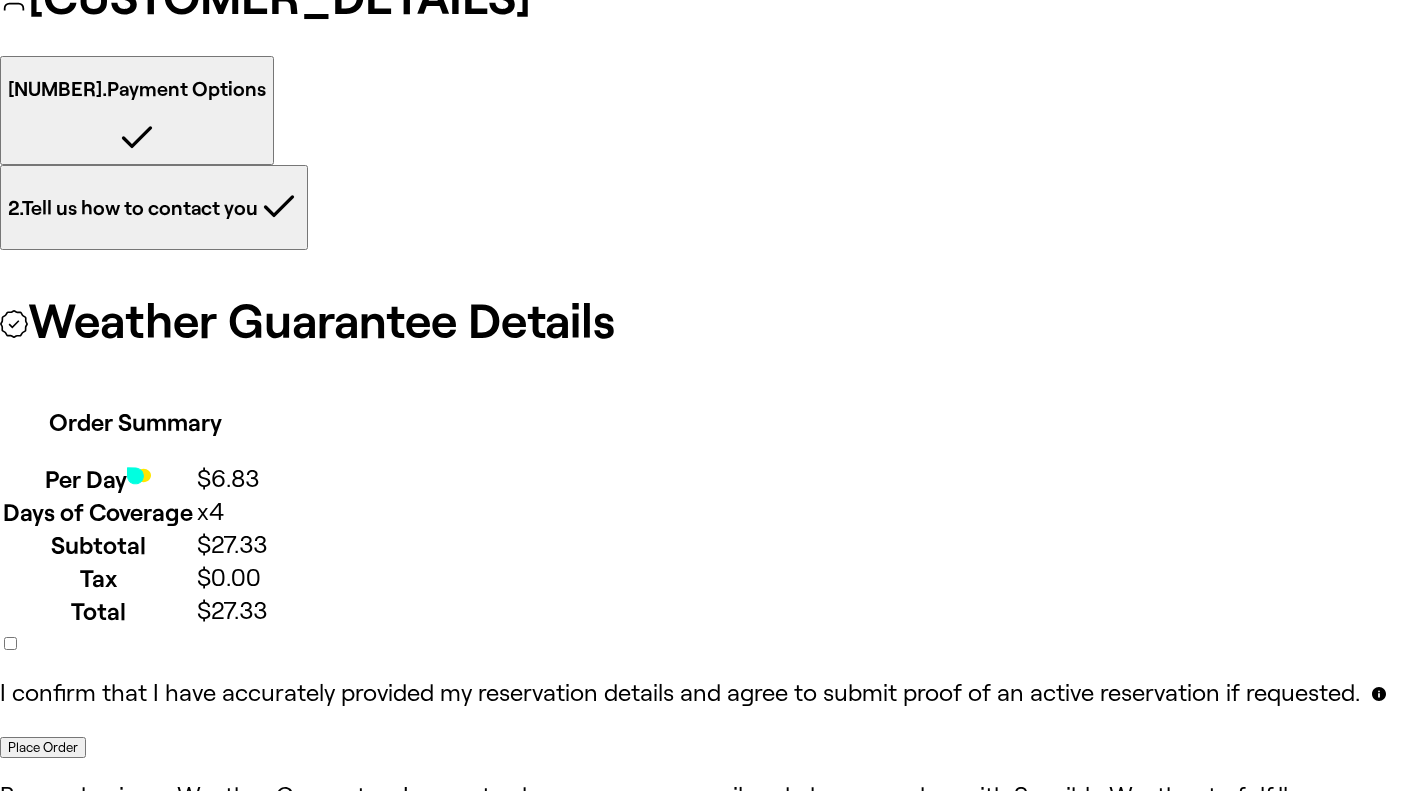 click on "1.  Payment Options" at bounding box center (137, 119) 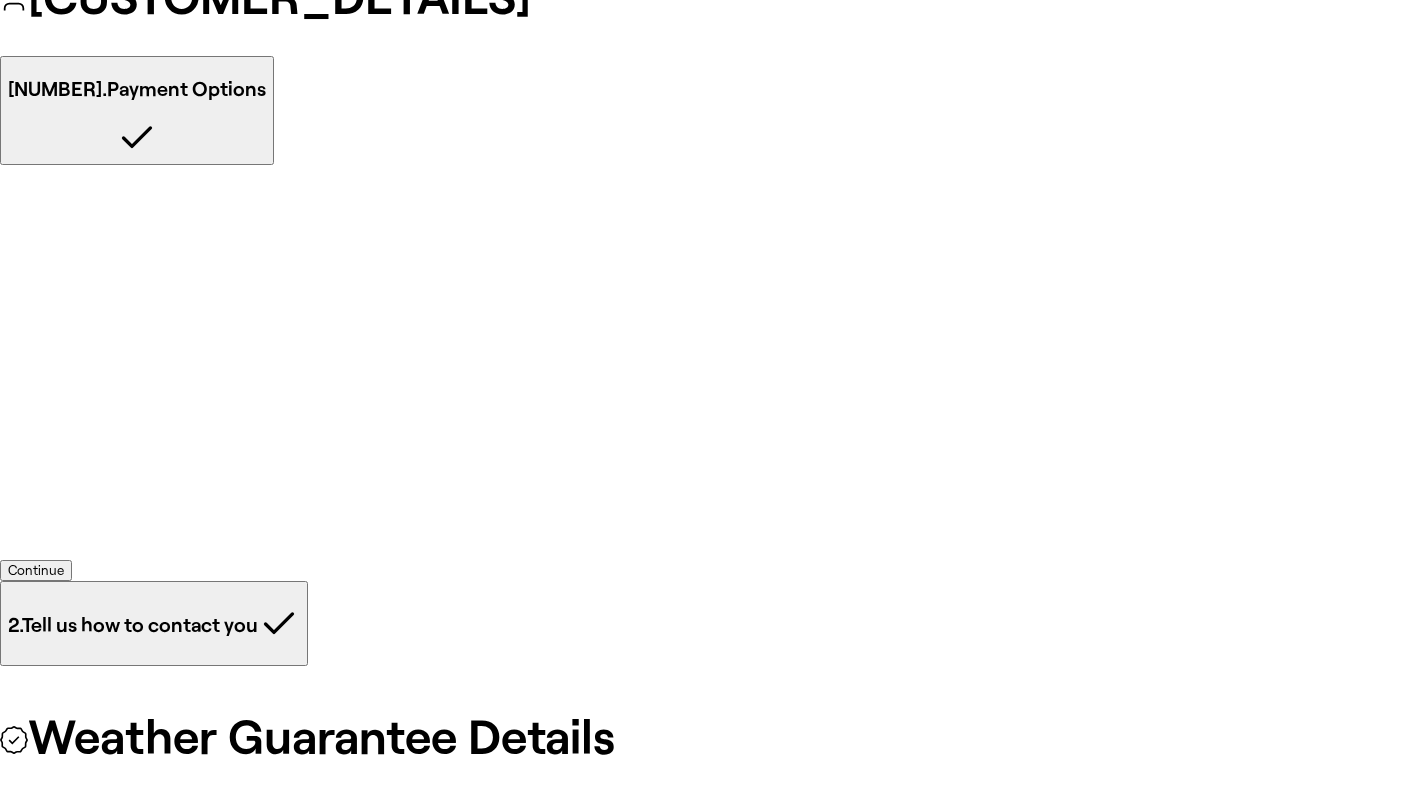 click at bounding box center (20, 1057) 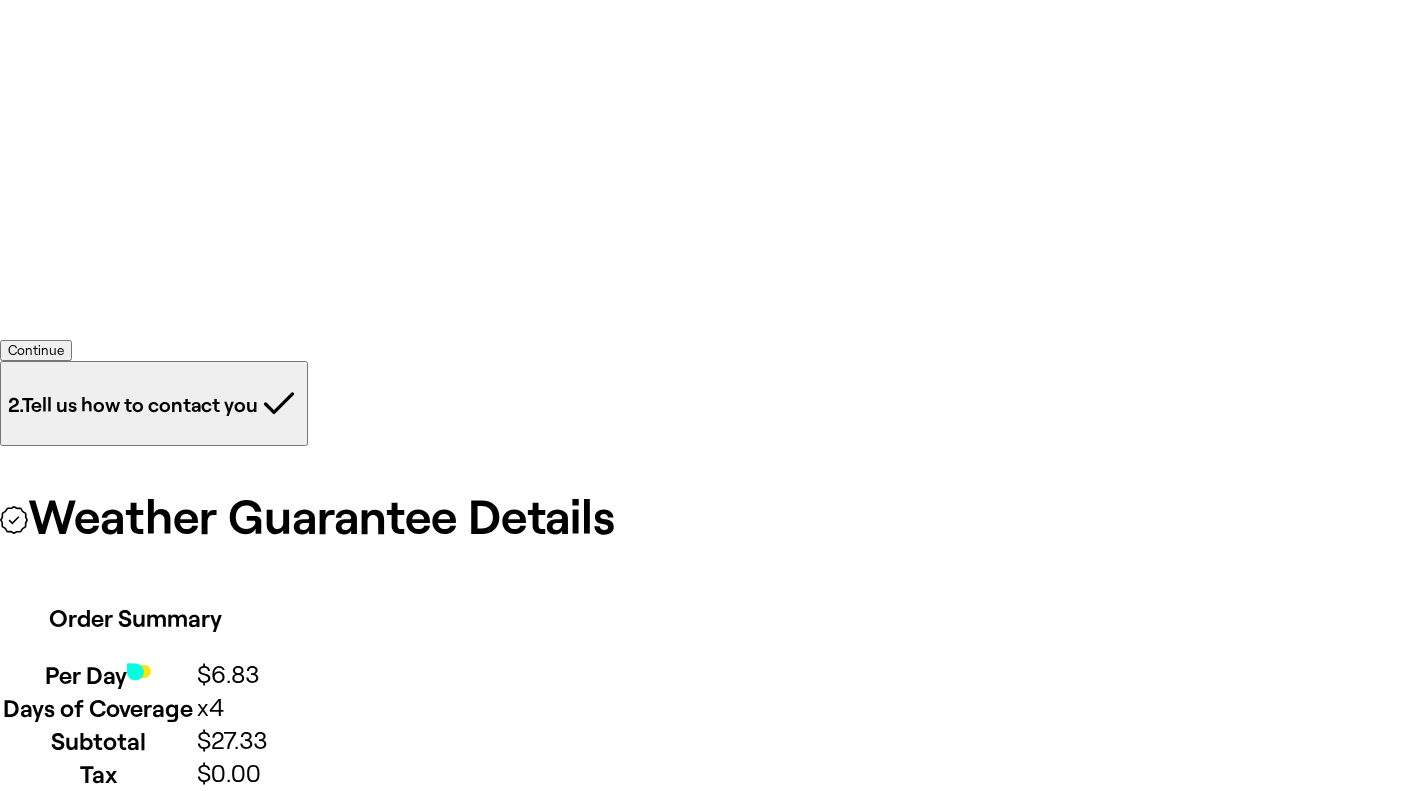 scroll, scrollTop: 100, scrollLeft: 0, axis: vertical 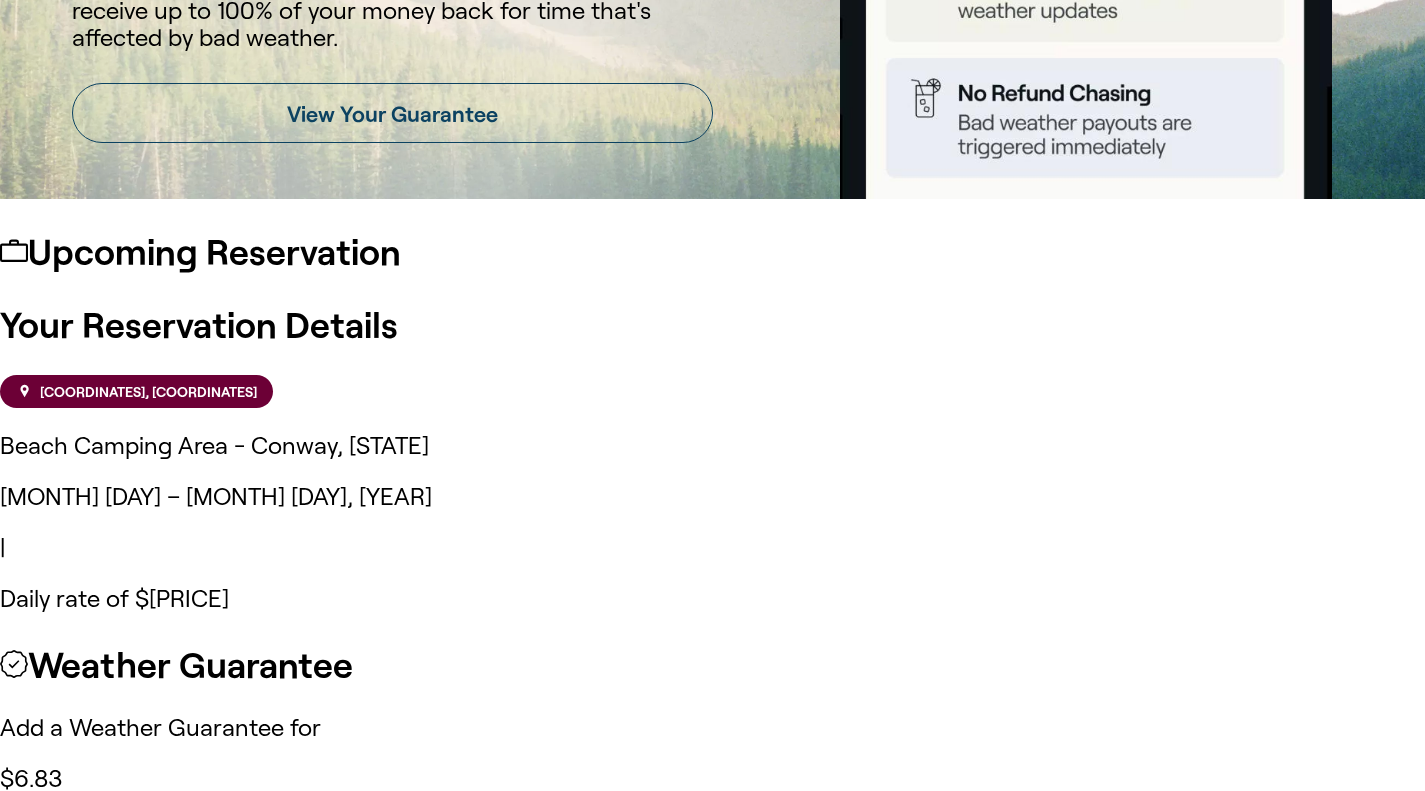click on "[MONTH] [DAY] – [MONTH] [DAY], [YEAR]" at bounding box center [712, 496] 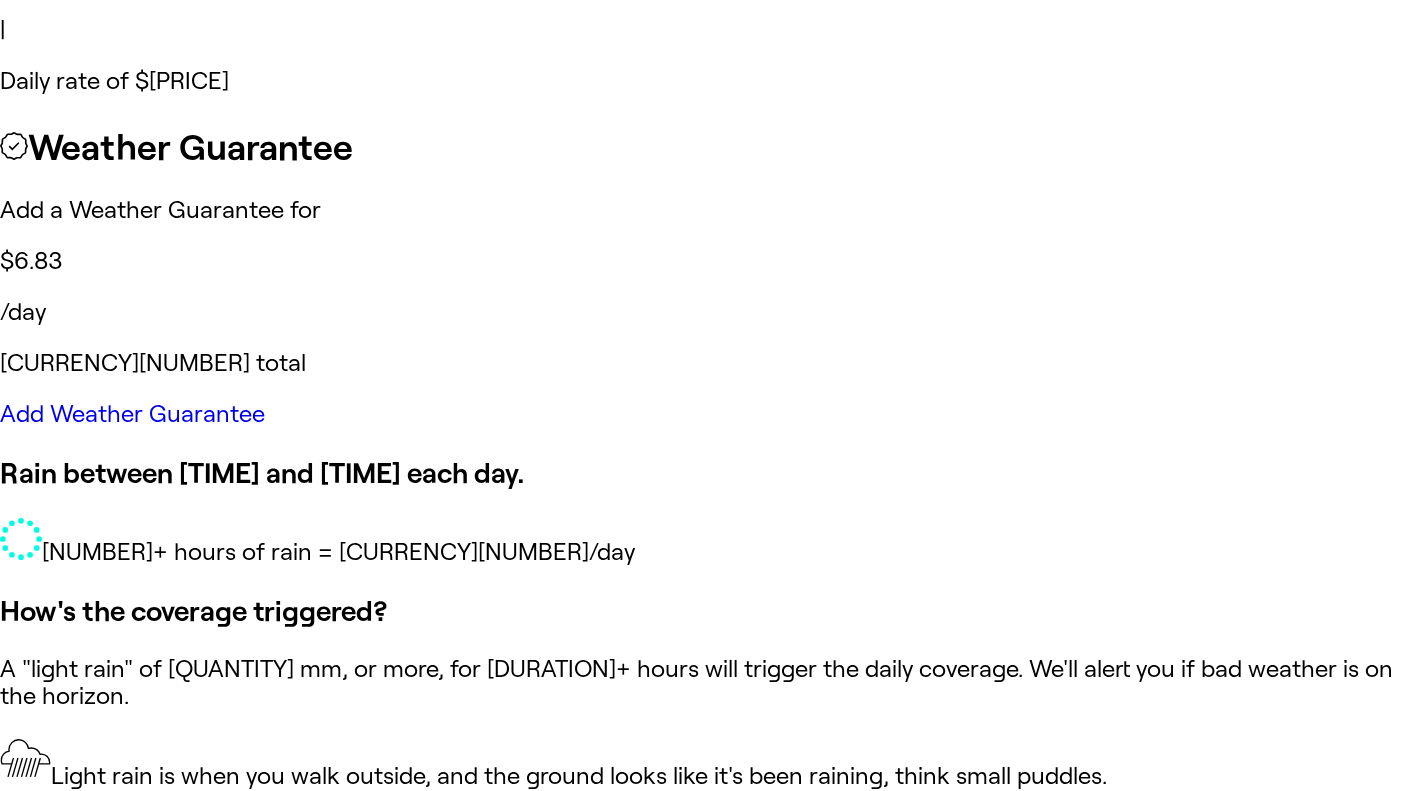 scroll, scrollTop: 1100, scrollLeft: 0, axis: vertical 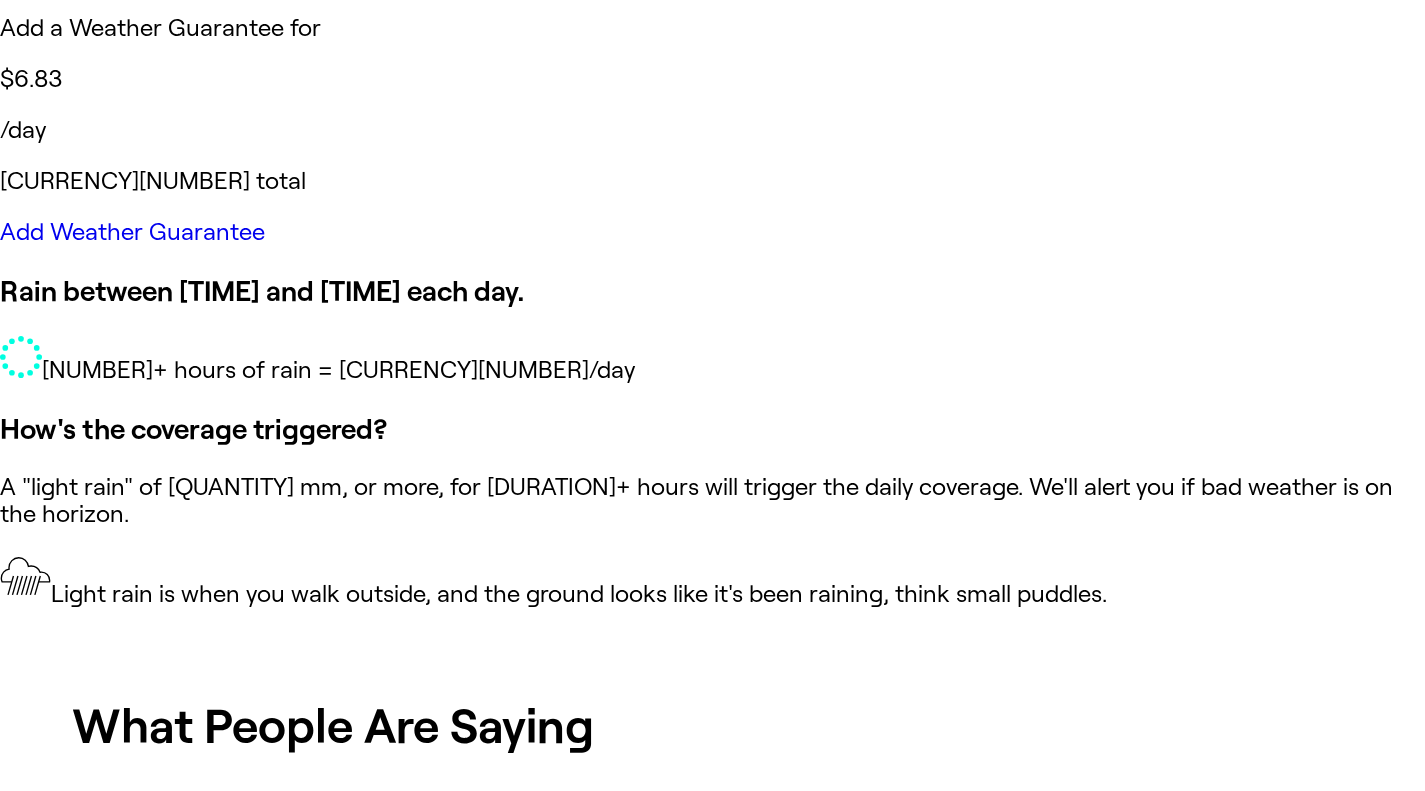 click on "Add Weather Guarantee" at bounding box center [132, 231] 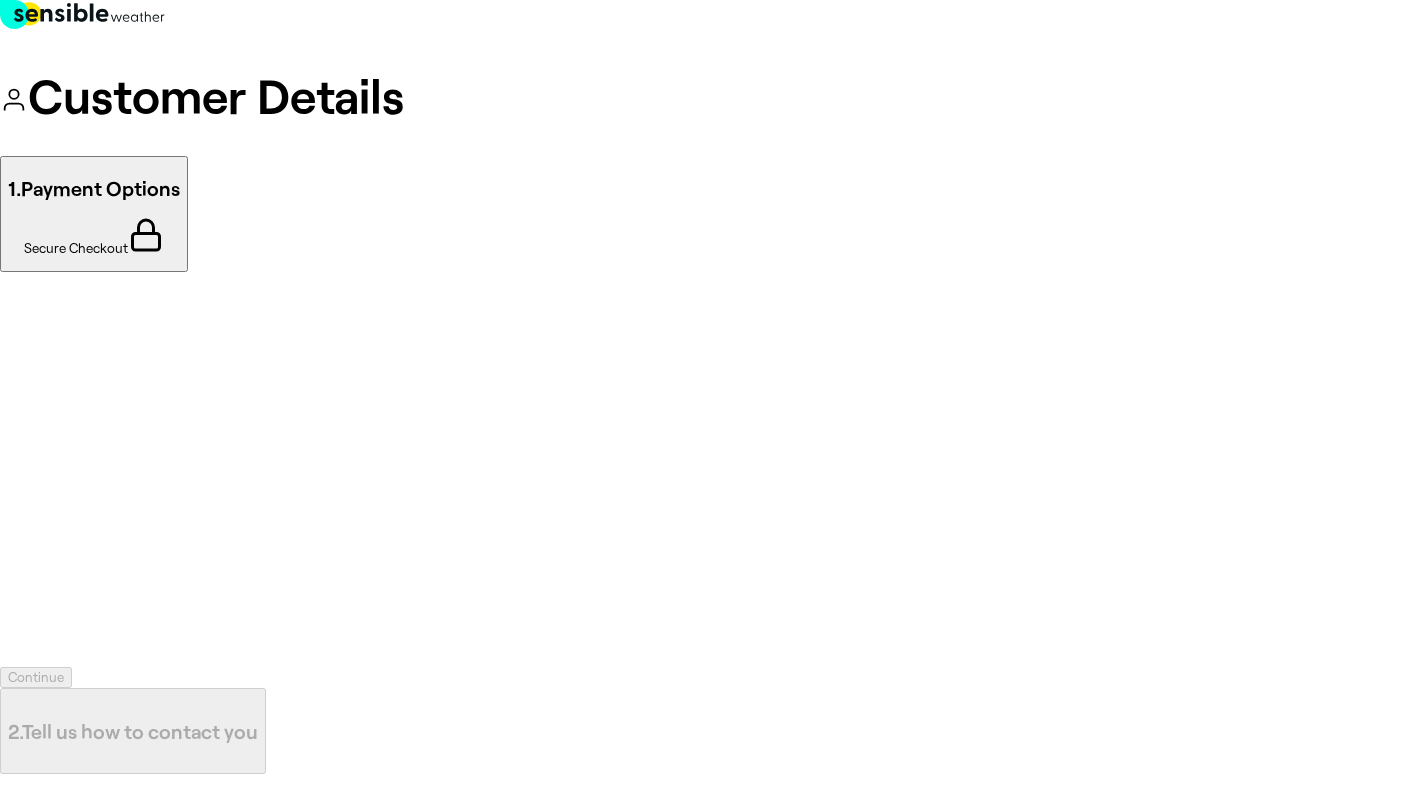 click on "Days of Coverage" at bounding box center (98, 1002) 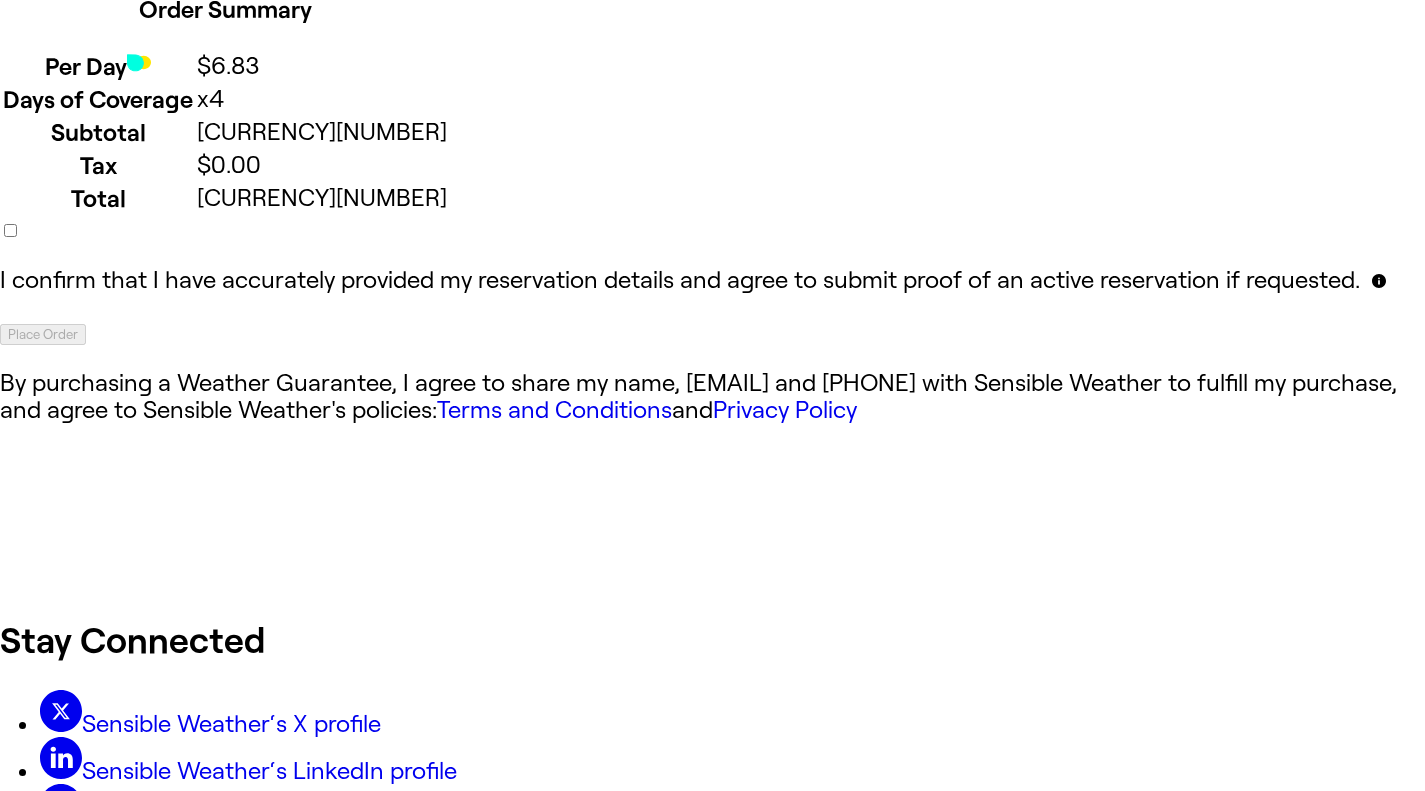 scroll, scrollTop: 1010, scrollLeft: 0, axis: vertical 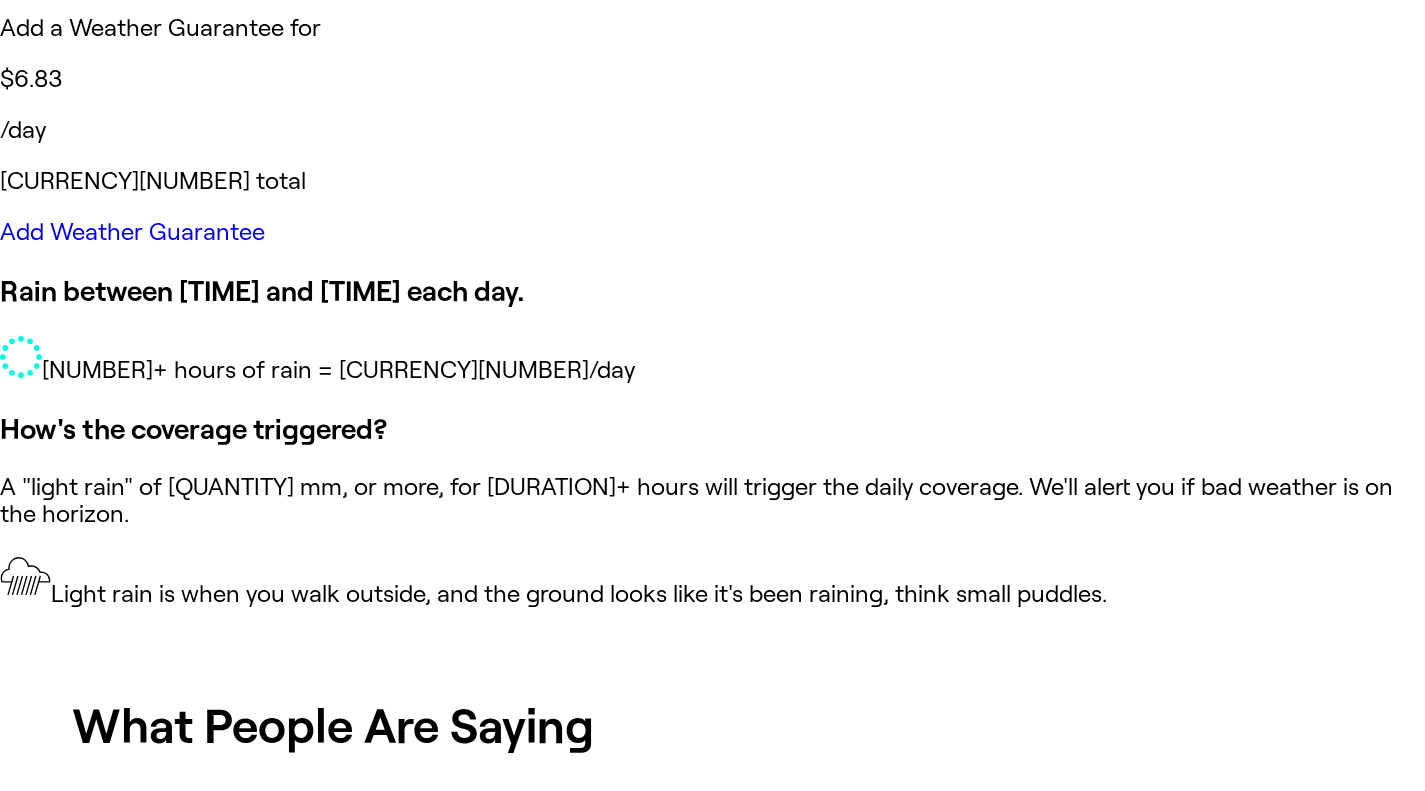 click on "Add Weather Guarantee" at bounding box center (132, 231) 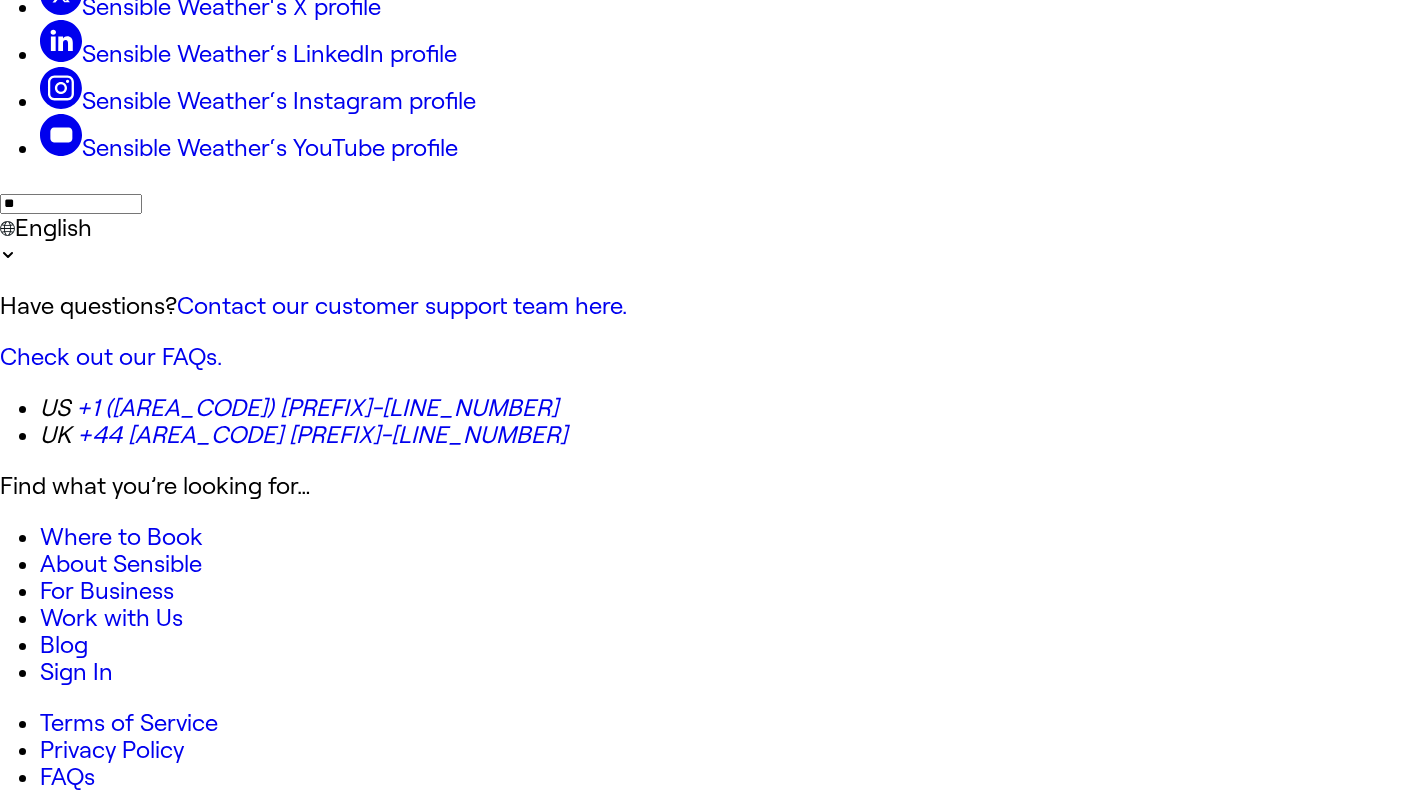scroll, scrollTop: 0, scrollLeft: 0, axis: both 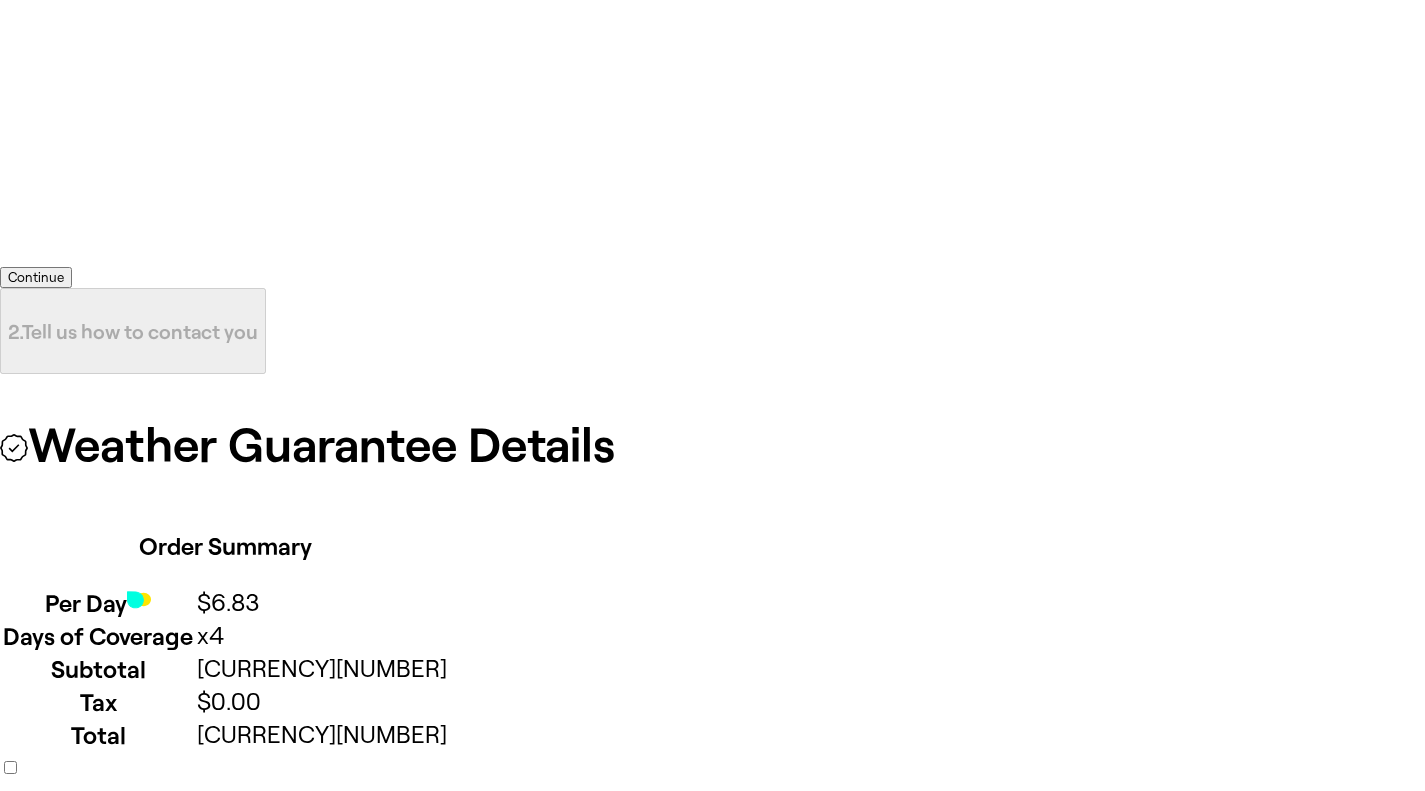 click on "Continue" at bounding box center (36, 277) 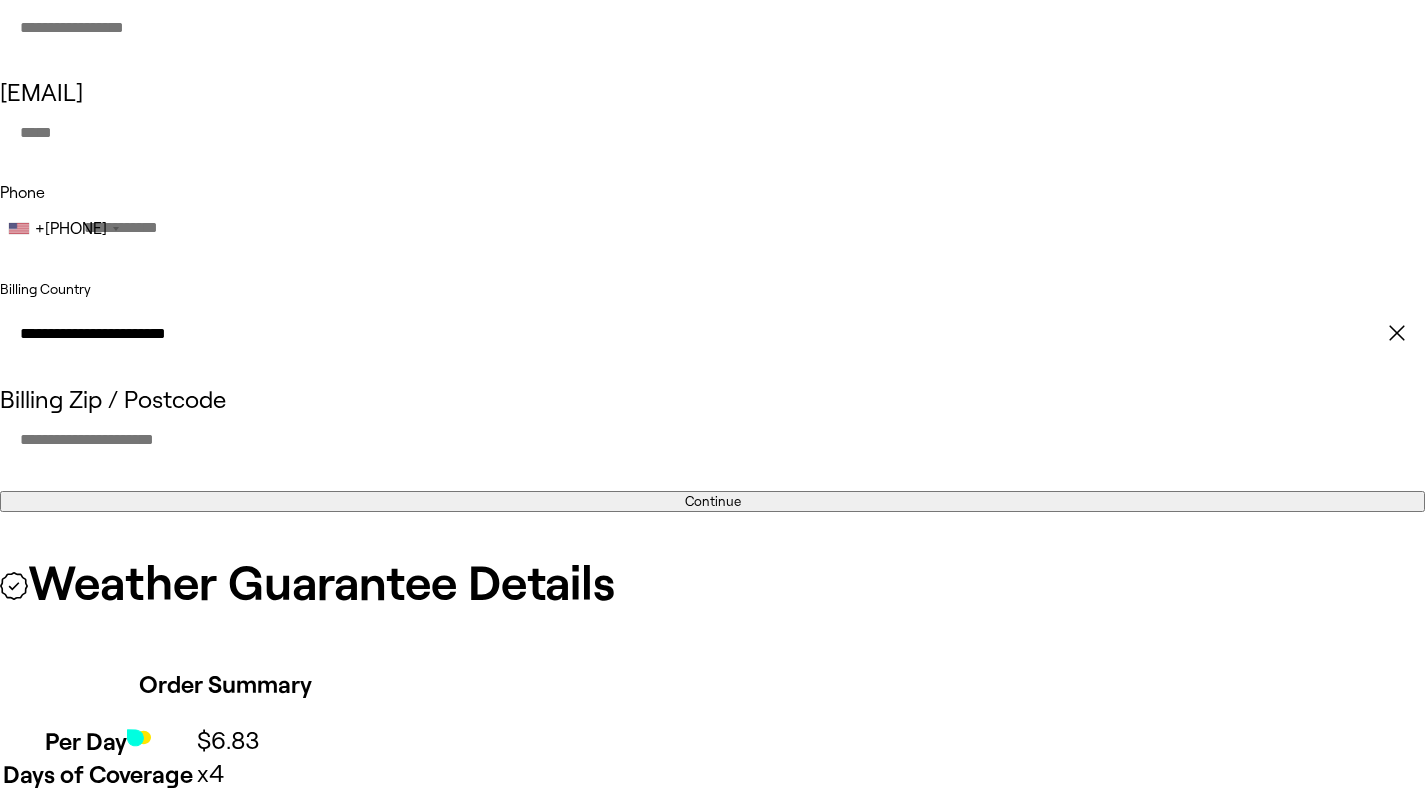 click on "Name" at bounding box center [712, 28] 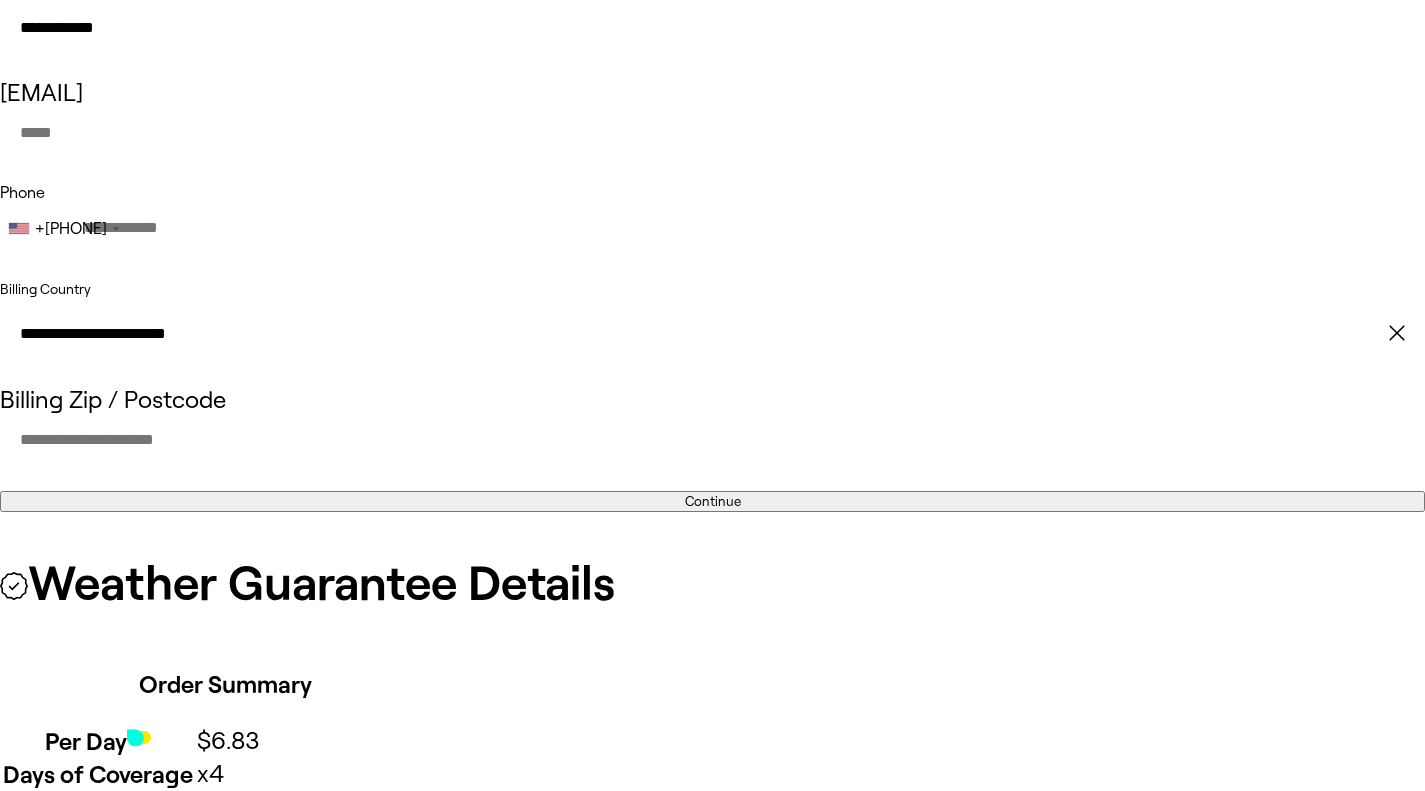 type on "**********" 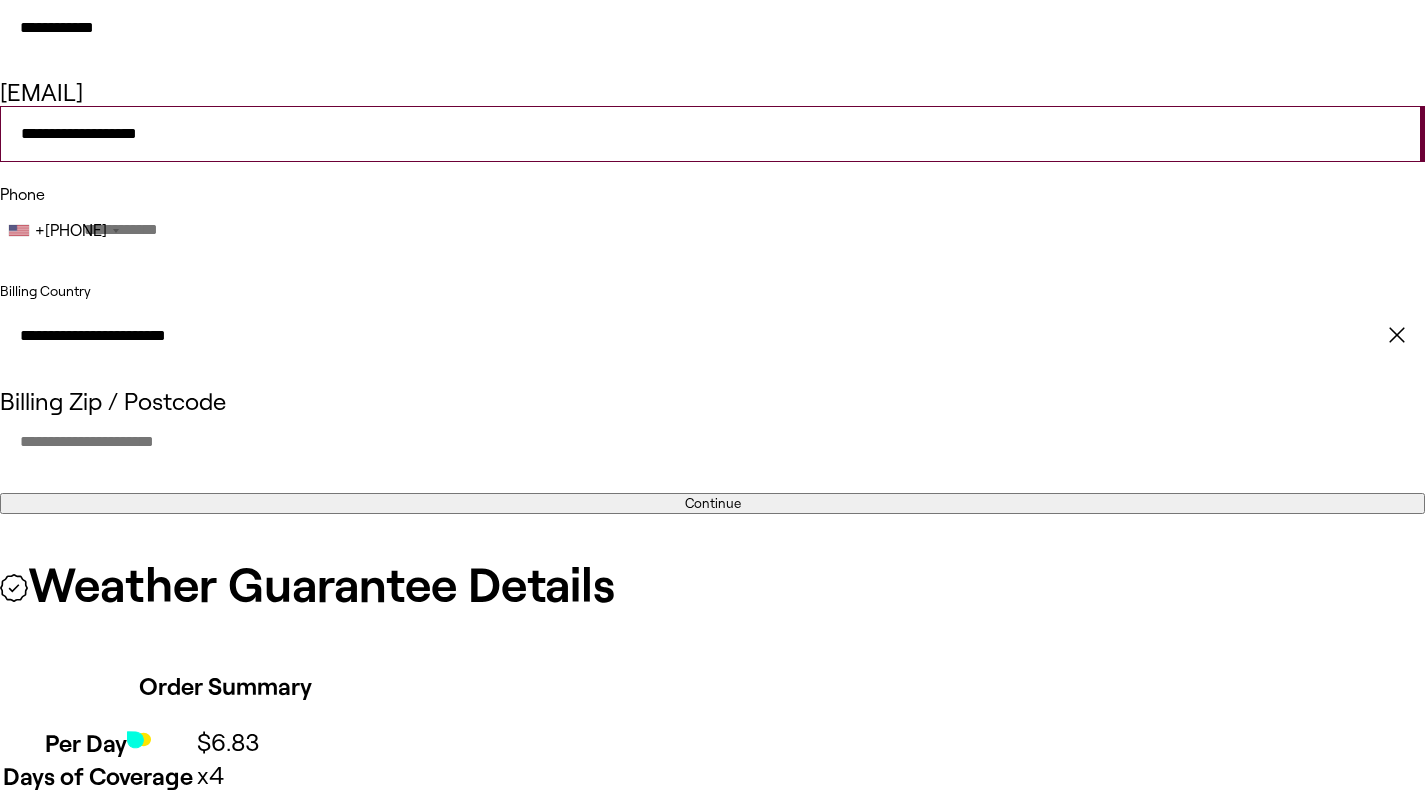 type on "**********" 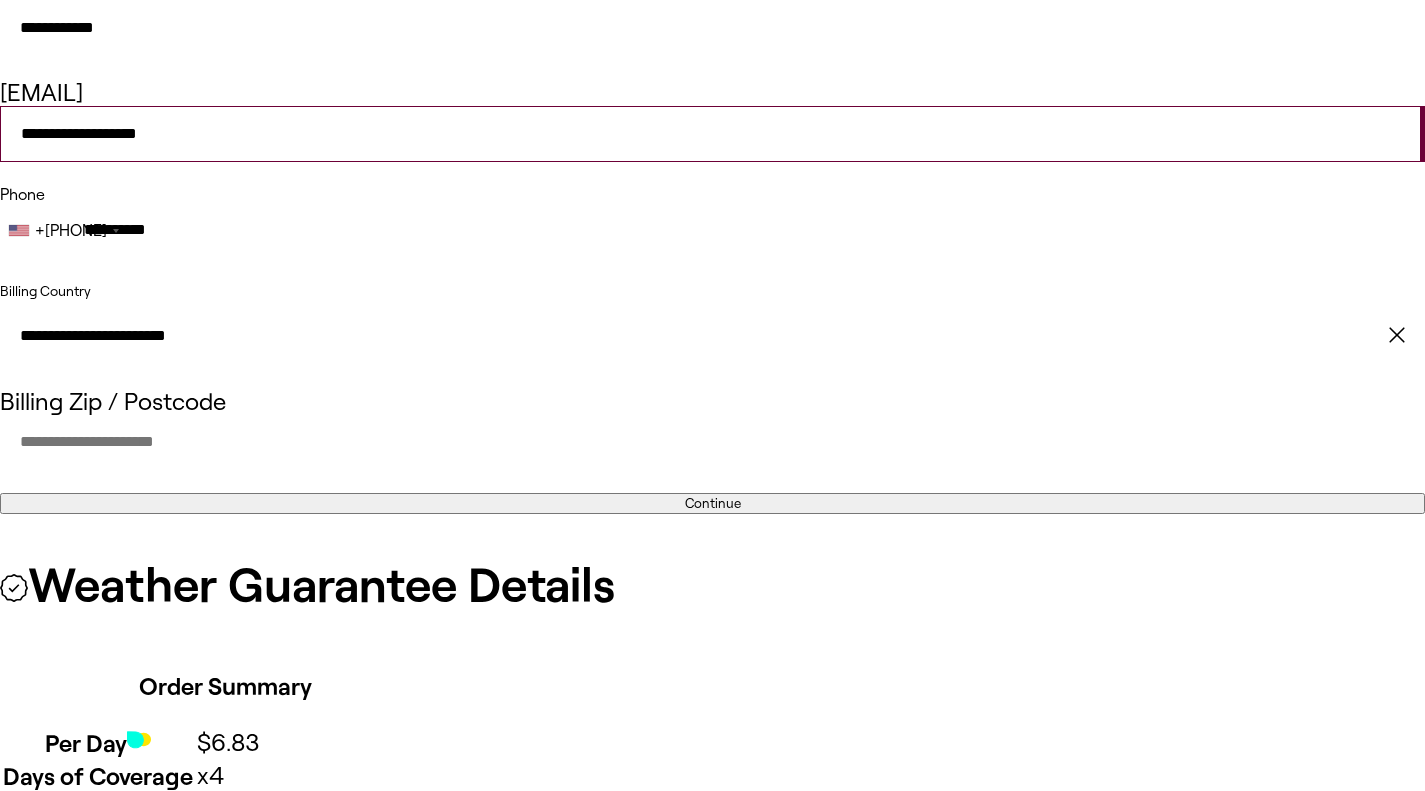 type on "*****" 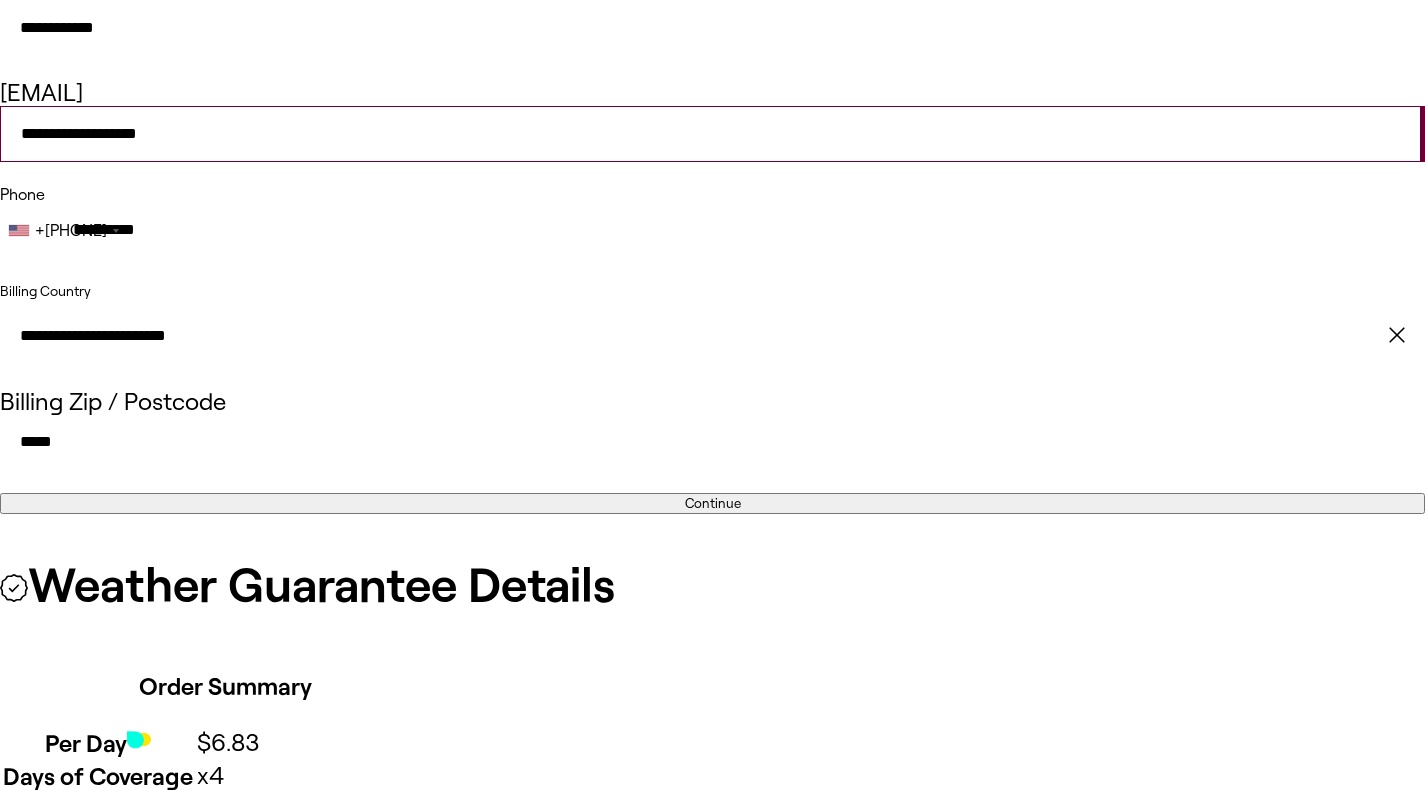 click on "[CURAÇAO] [SYRIAN ARAB REPUBLIC] [YEMEN]" at bounding box center [712, 432] 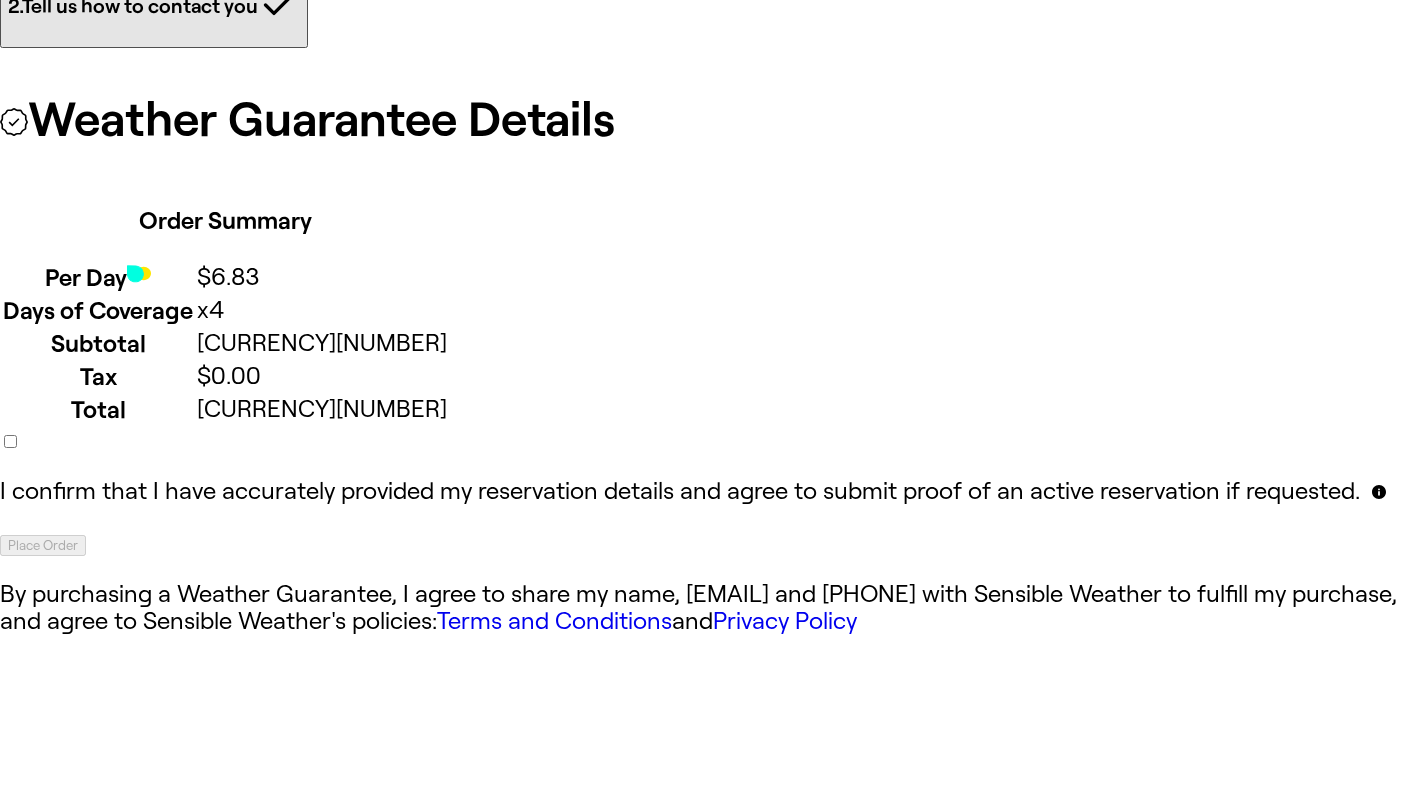 scroll, scrollTop: 100, scrollLeft: 0, axis: vertical 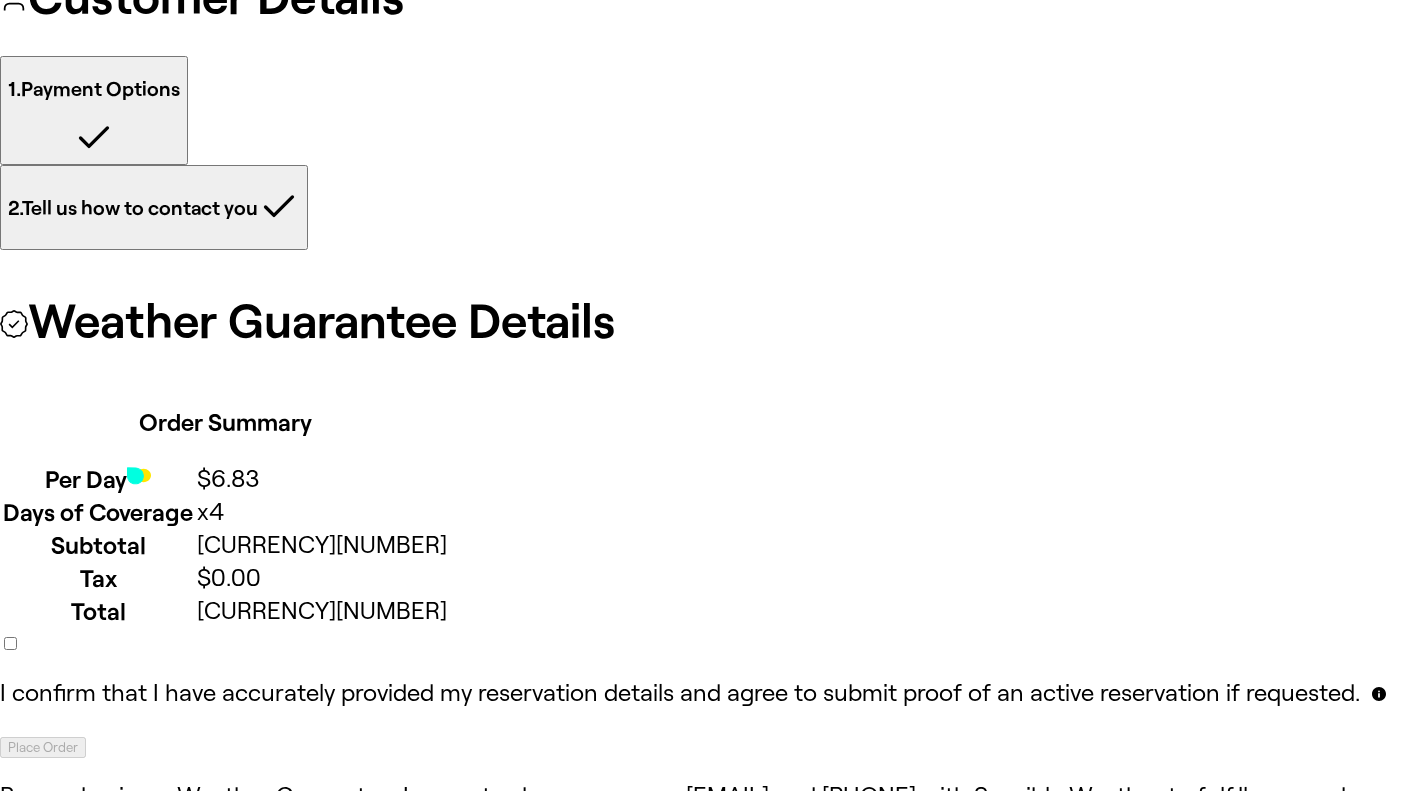 click at bounding box center (20, 641) 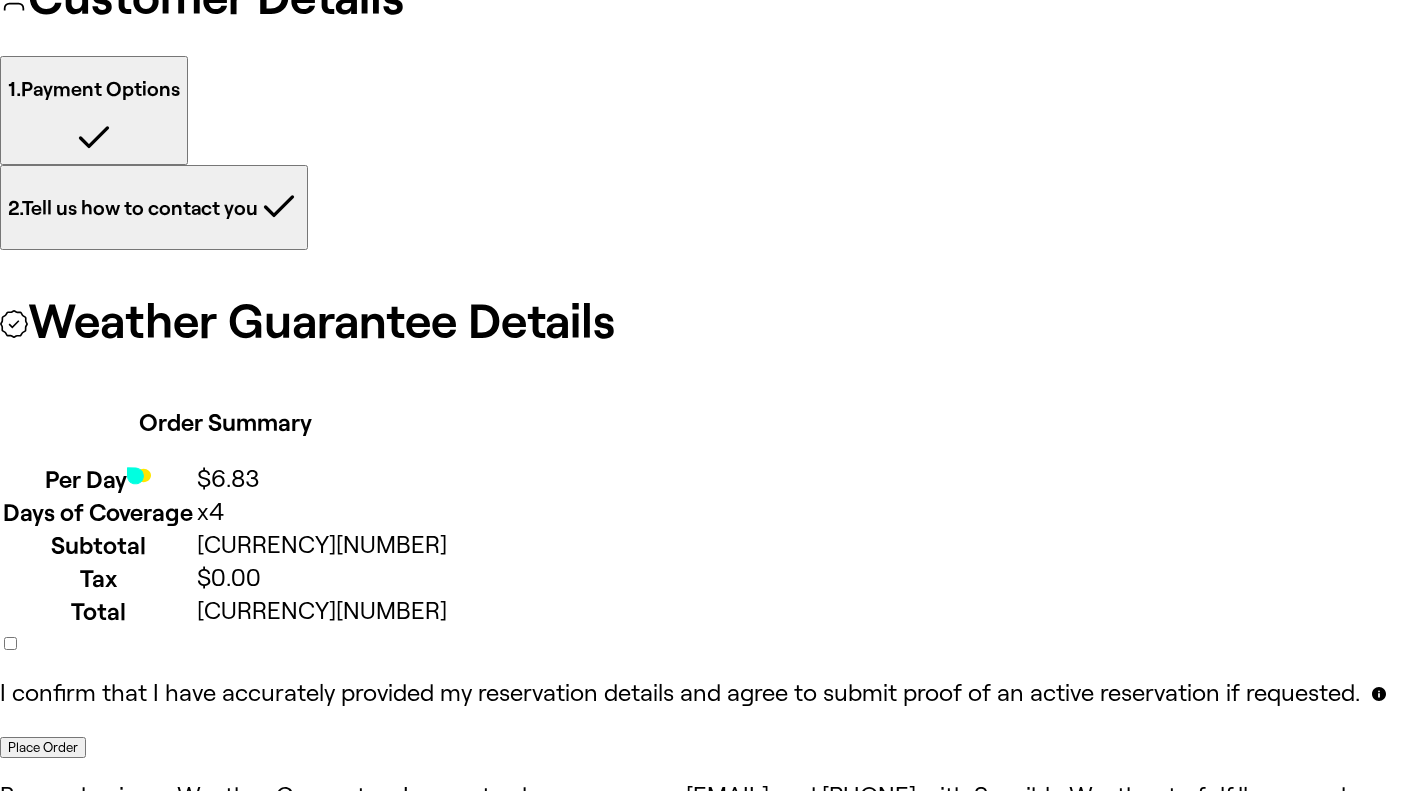 click on "Place Order" at bounding box center [43, 747] 